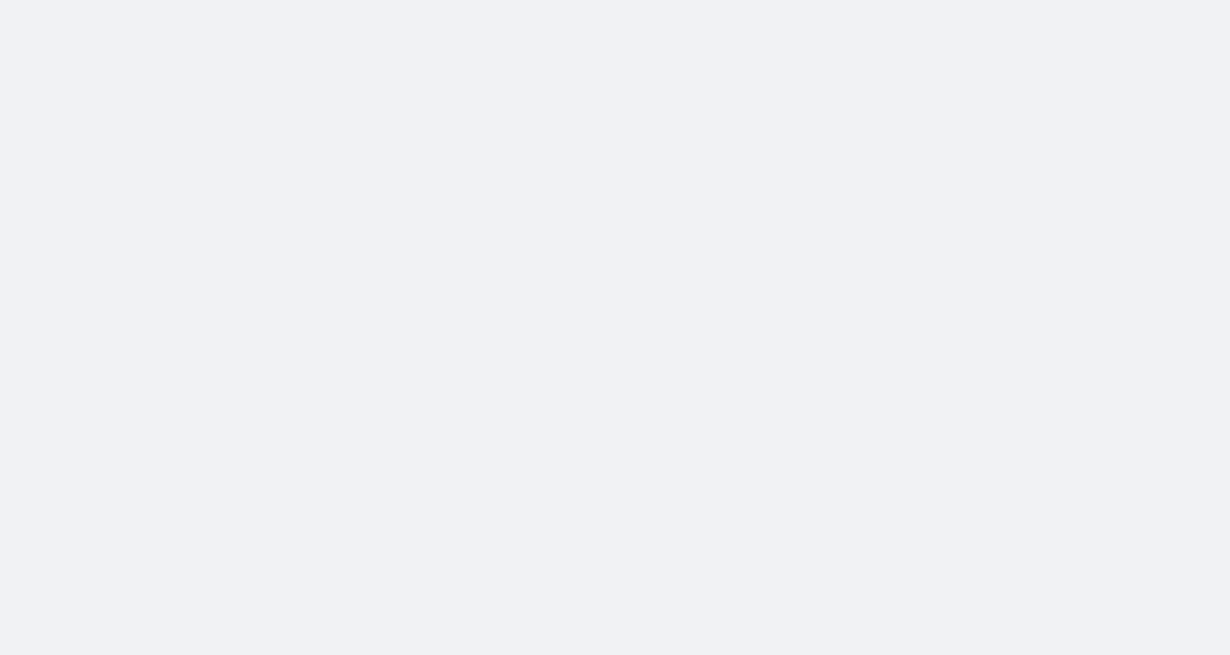 scroll, scrollTop: 0, scrollLeft: 0, axis: both 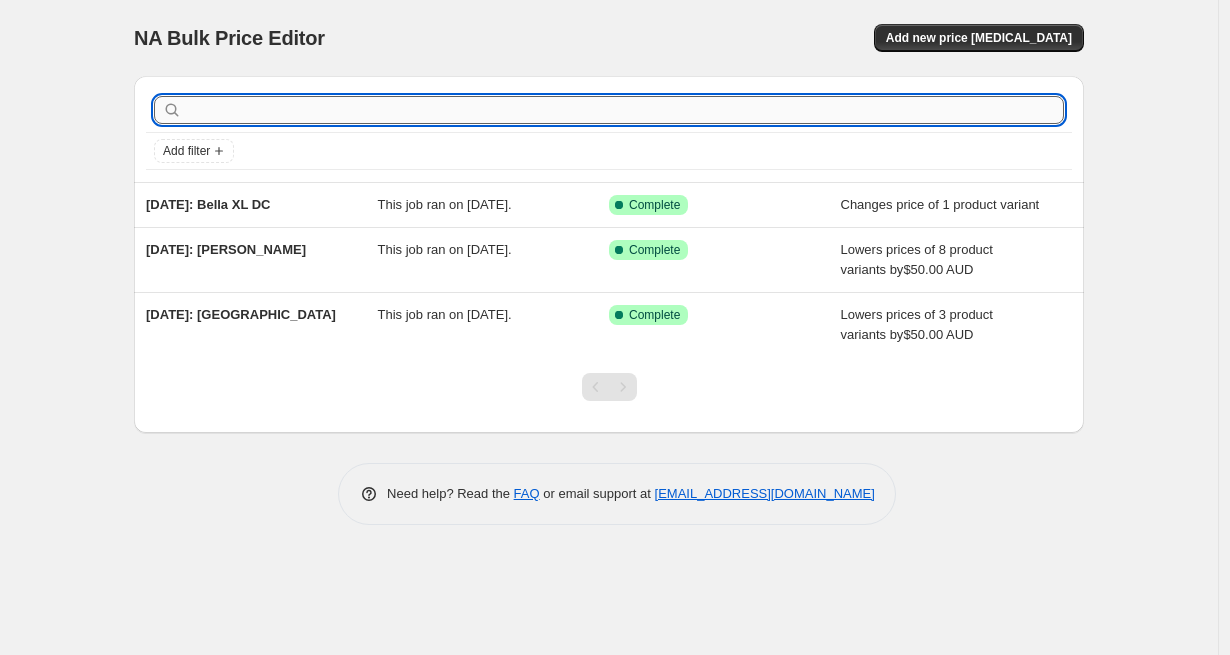click at bounding box center [625, 110] 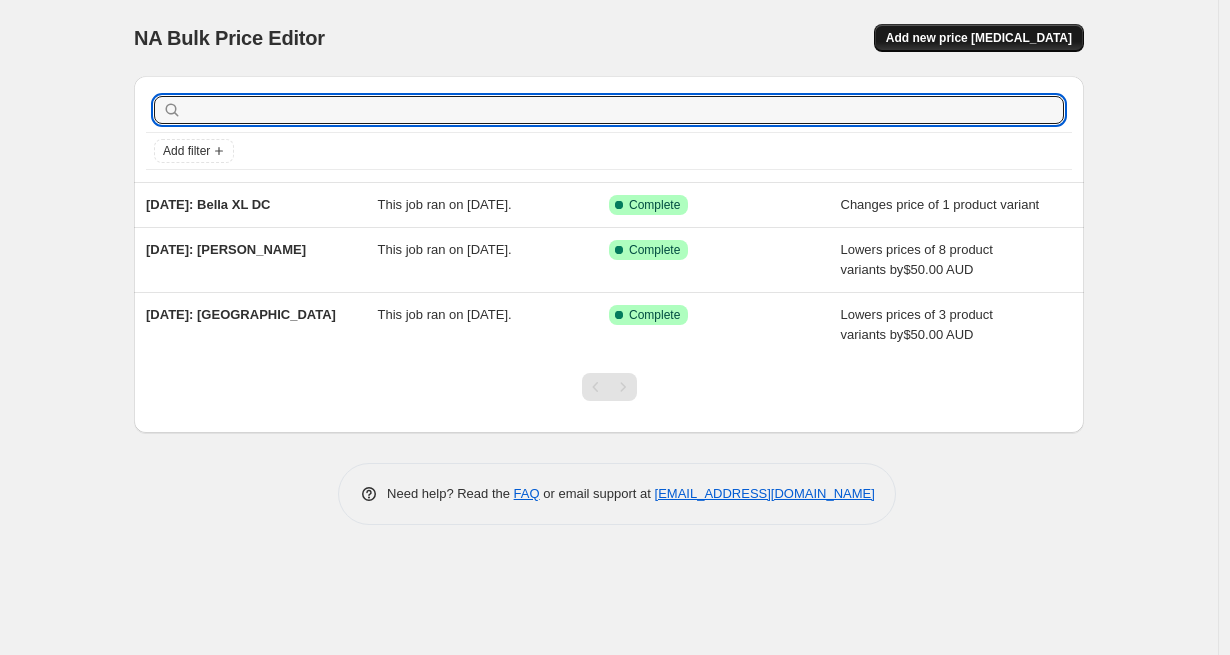 click on "Add new price [MEDICAL_DATA]" at bounding box center [979, 38] 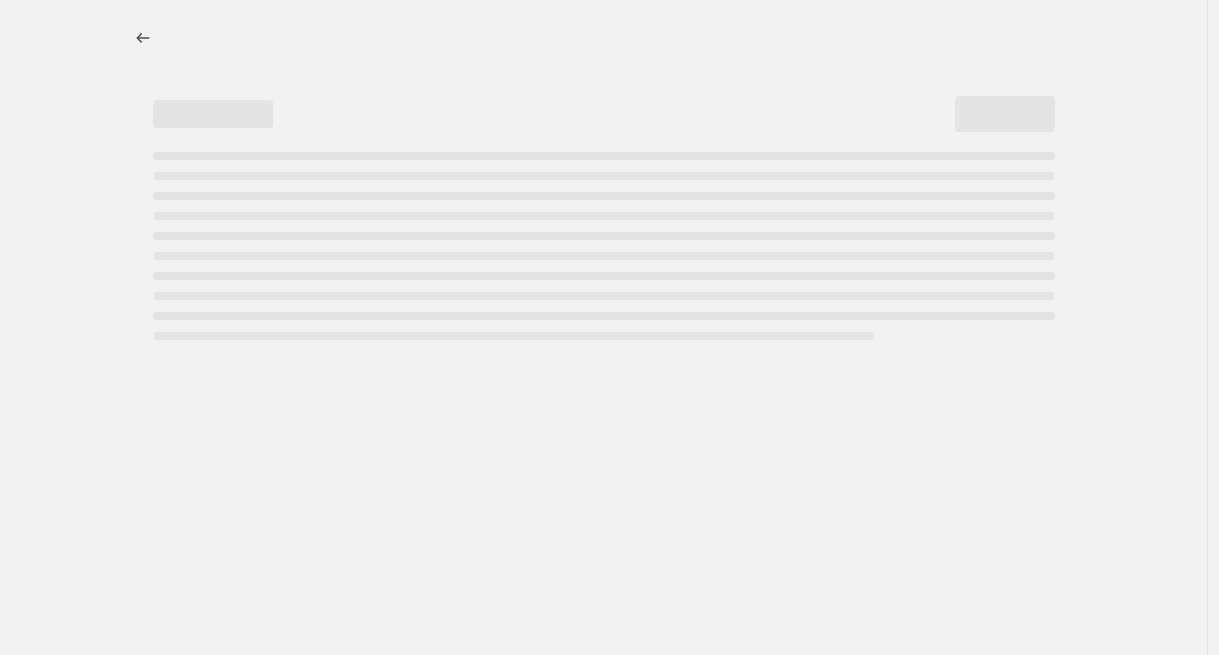 select on "percentage" 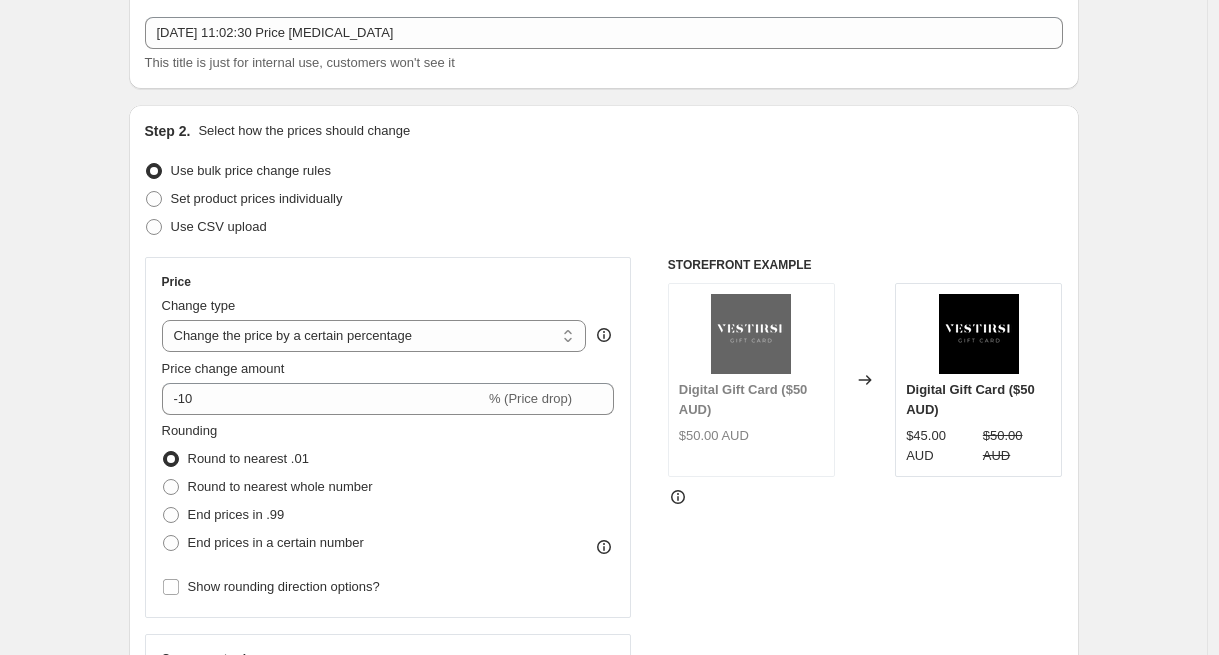 scroll, scrollTop: 92, scrollLeft: 0, axis: vertical 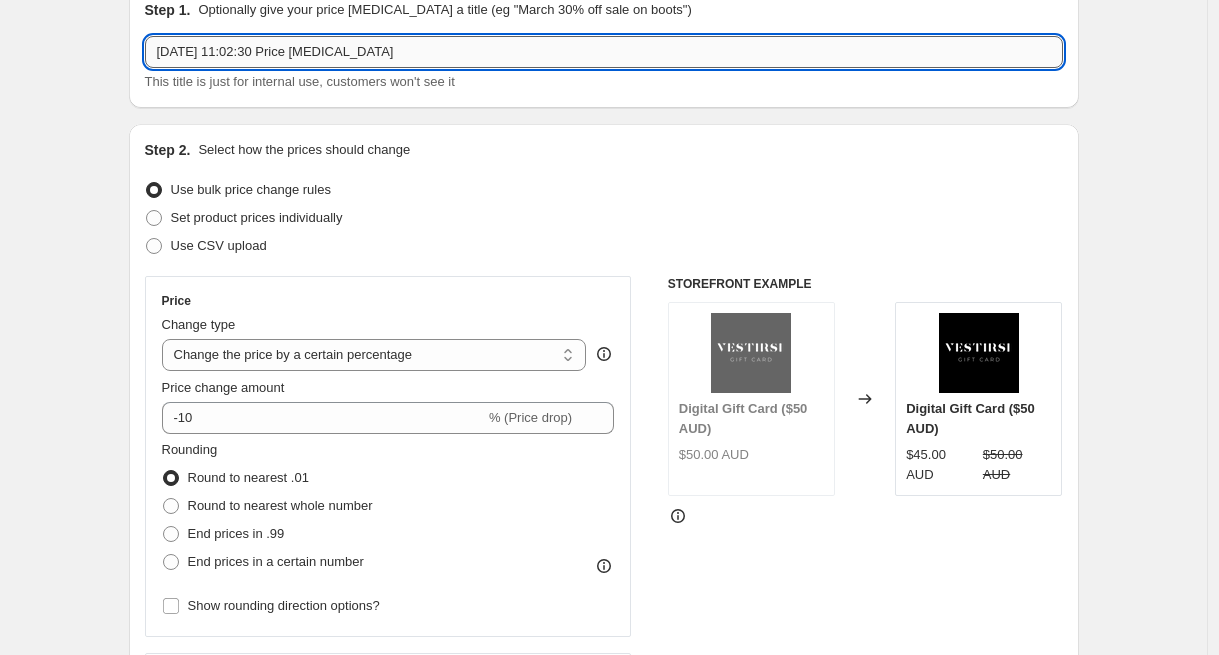 click on "[DATE] 11:02:30 Price [MEDICAL_DATA]" at bounding box center (604, 52) 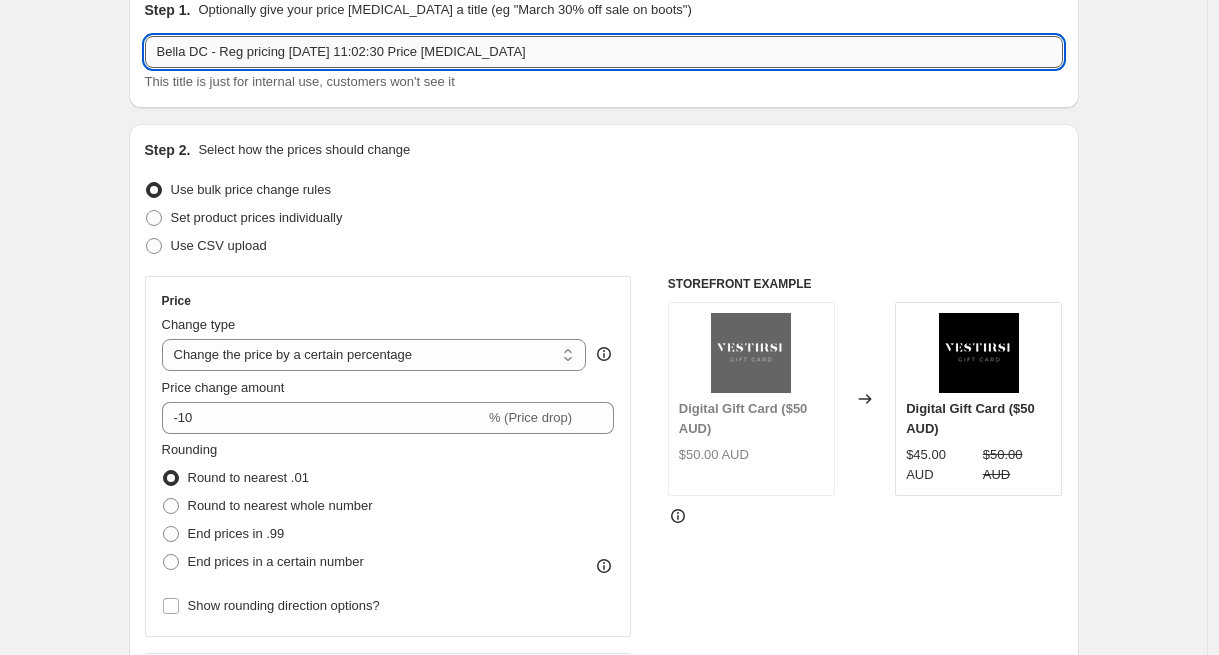 drag, startPoint x: 610, startPoint y: 51, endPoint x: 303, endPoint y: 42, distance: 307.1319 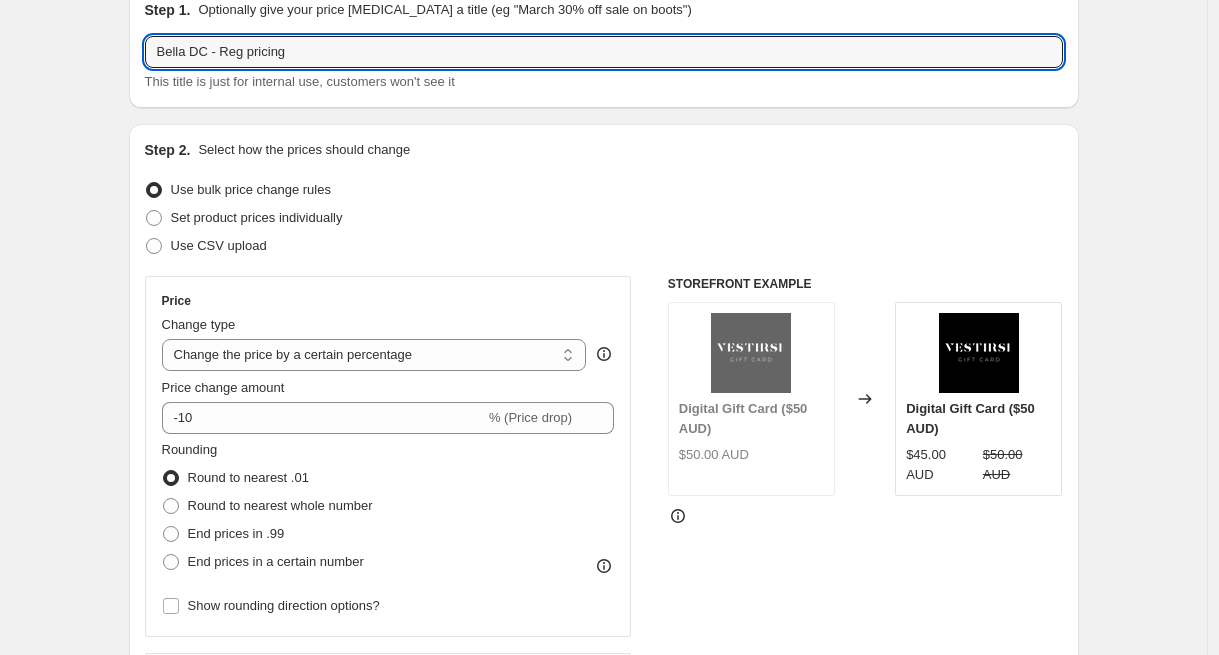 type on "Bella DC - Reg pricing" 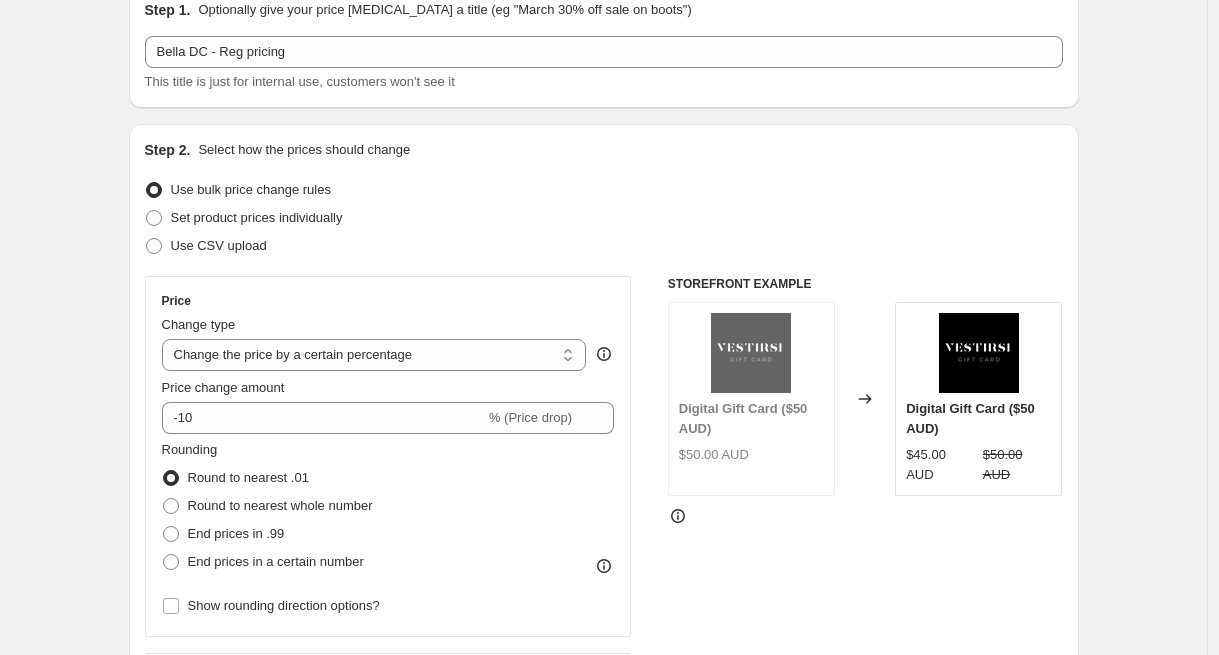 click on "Create new price [MEDICAL_DATA]. This page is ready Create new price [MEDICAL_DATA] Draft Step 1. Optionally give your price [MEDICAL_DATA] a title (eg "March 30% off sale on boots") Bella DC - Reg pricing This title is just for internal use, customers won't see it Step 2. Select how the prices should change Use bulk price change rules Set product prices individually Use CSV upload Price Change type Change the price to a certain amount Change the price by a certain amount Change the price by a certain percentage Change the price to the current compare at price (price before sale) Change the price by a certain amount relative to the compare at price Change the price by a certain percentage relative to the compare at price Don't change the price Change the price by a certain percentage relative to the cost per item Change price to certain cost margin Change the price by a certain percentage Price change amount -10 % (Price drop) Rounding Round to nearest .01 Round to nearest whole number End prices in .99 Compare at price" at bounding box center (604, 963) 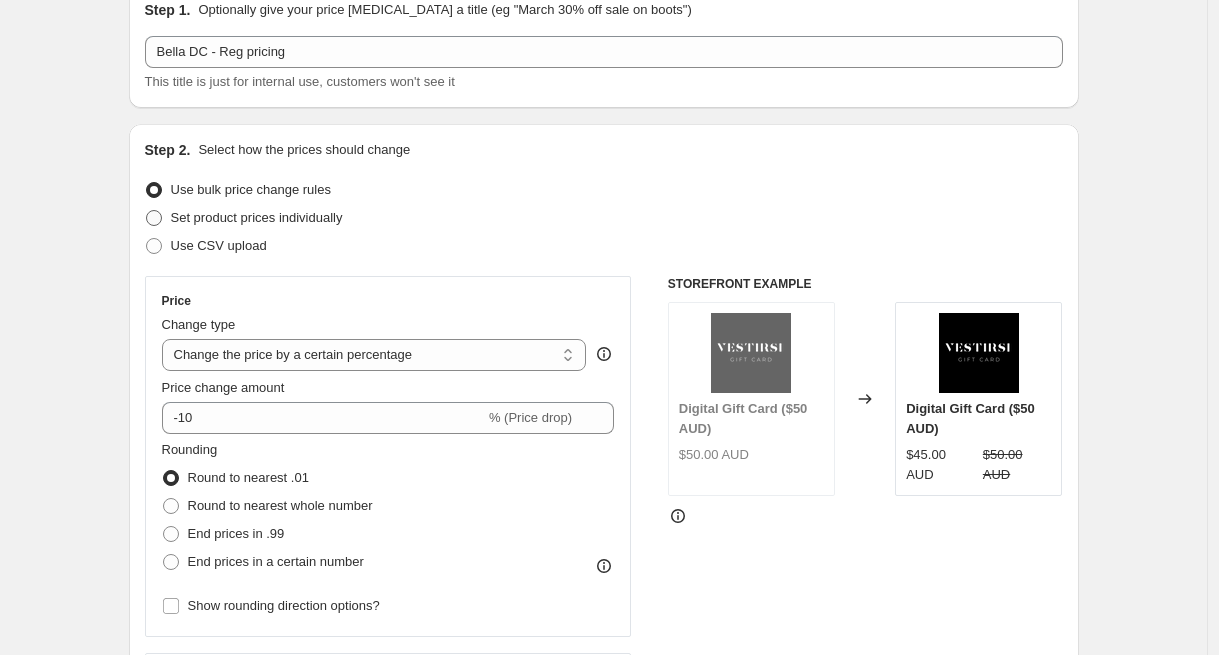 click on "Set product prices individually" at bounding box center (257, 217) 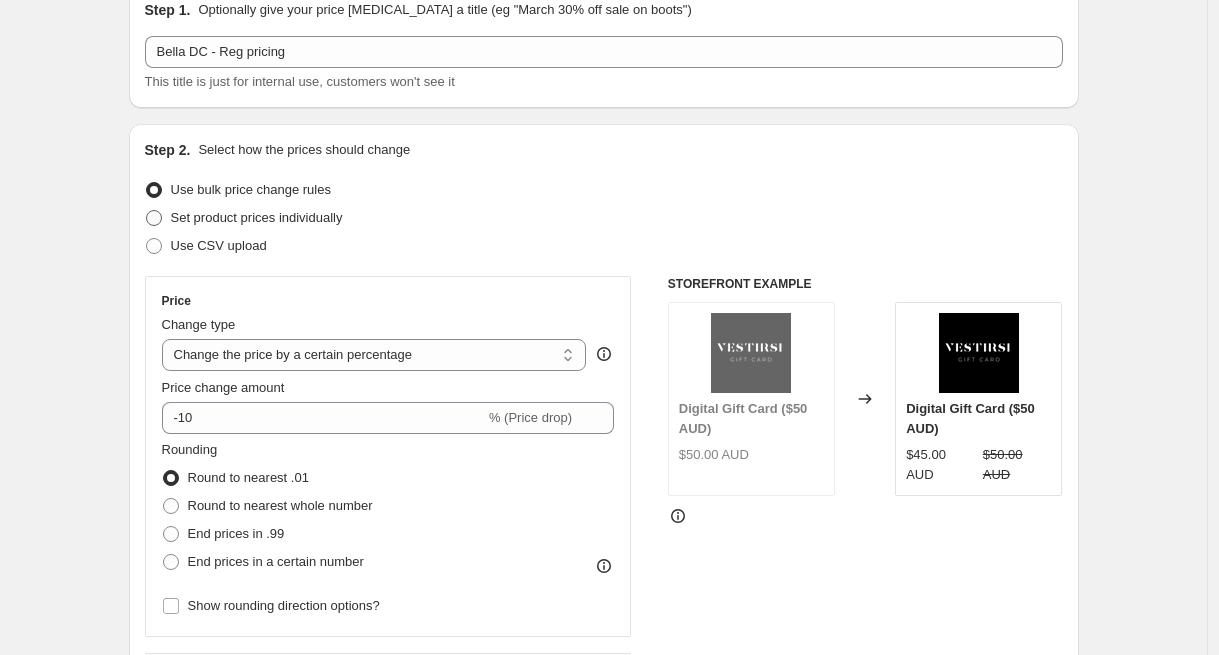 radio on "true" 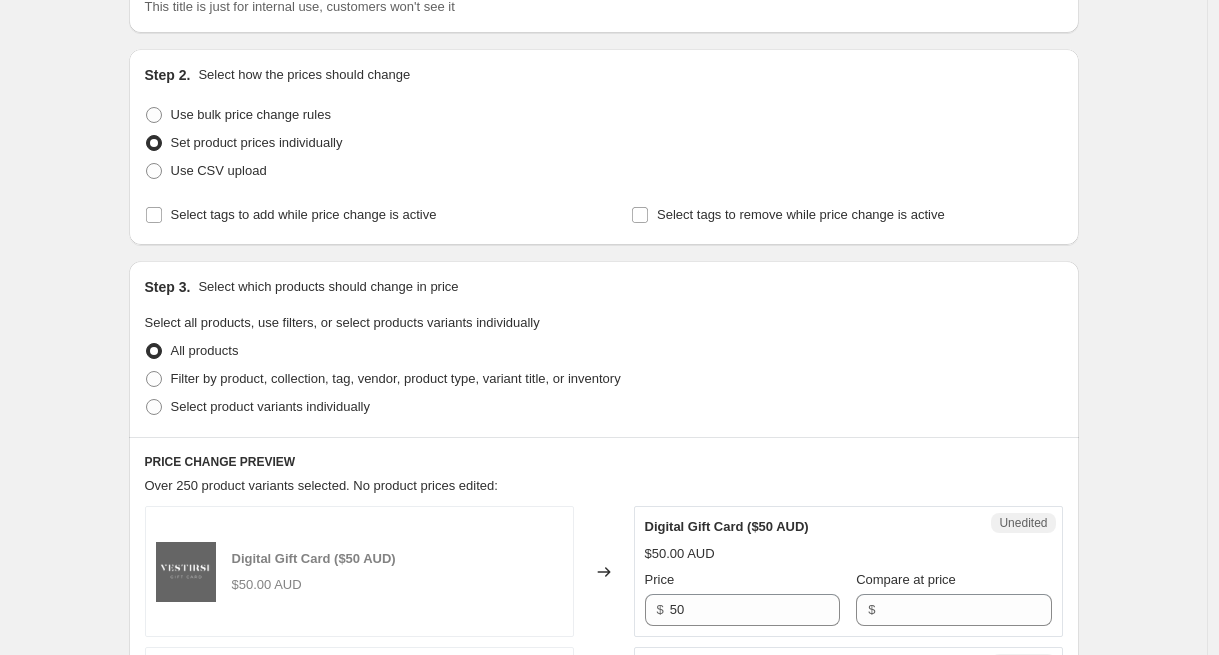 scroll, scrollTop: 190, scrollLeft: 0, axis: vertical 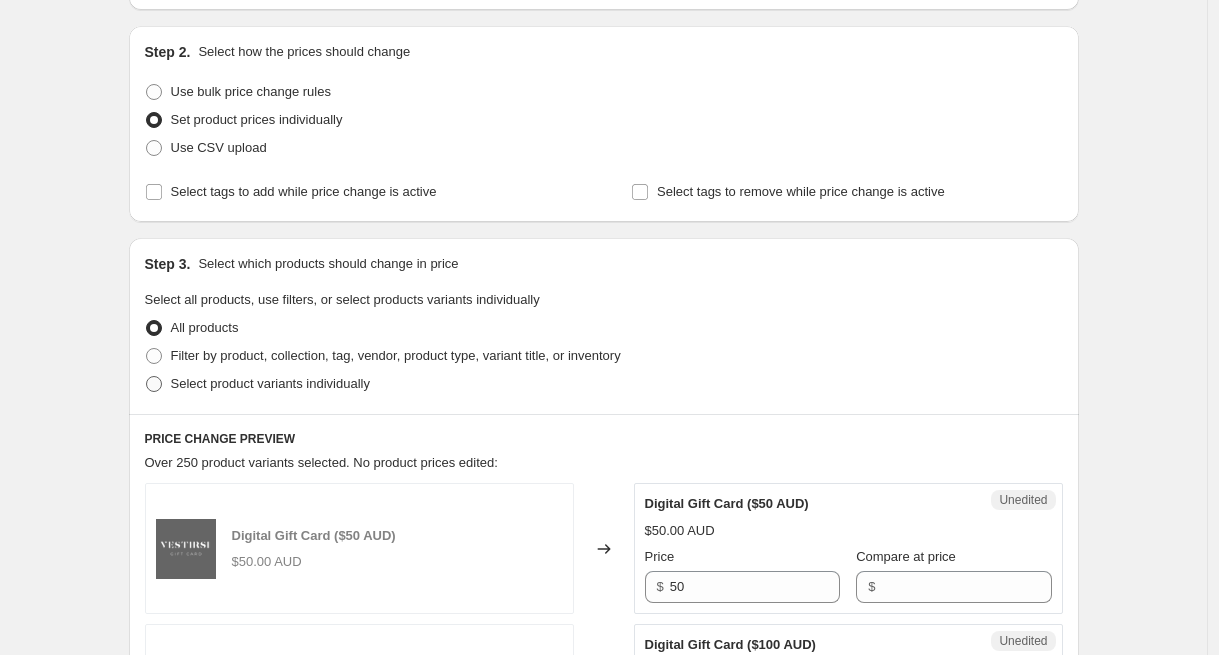 click on "Select product variants individually" at bounding box center (270, 383) 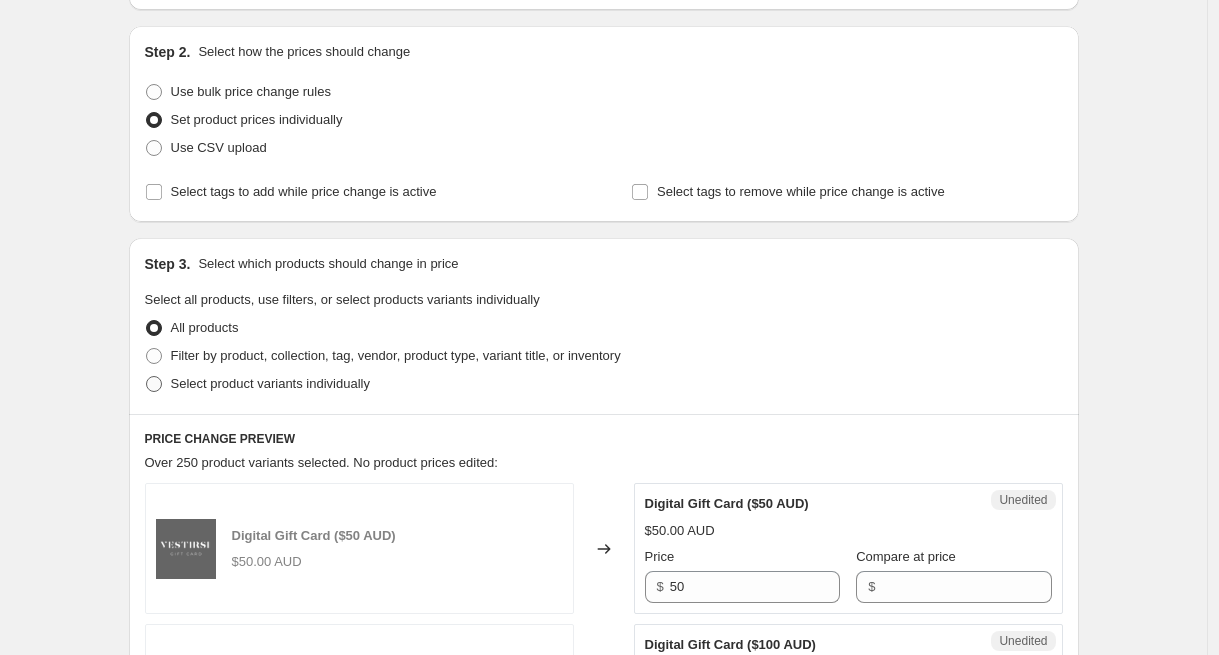 radio on "true" 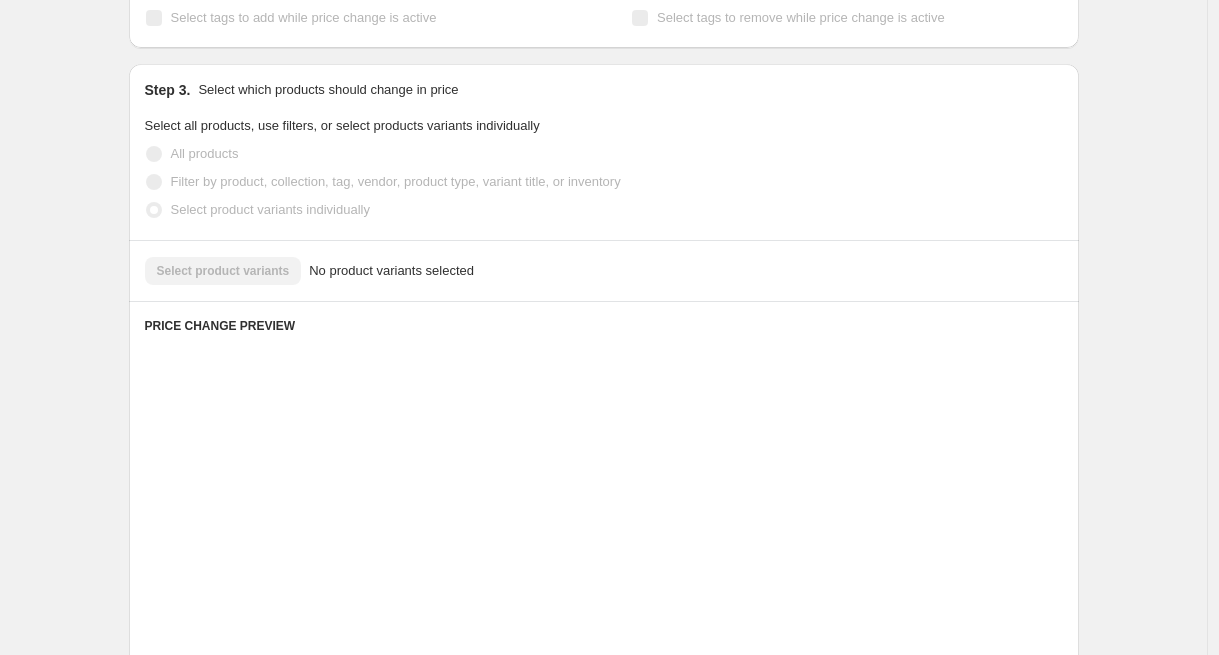 scroll, scrollTop: 369, scrollLeft: 0, axis: vertical 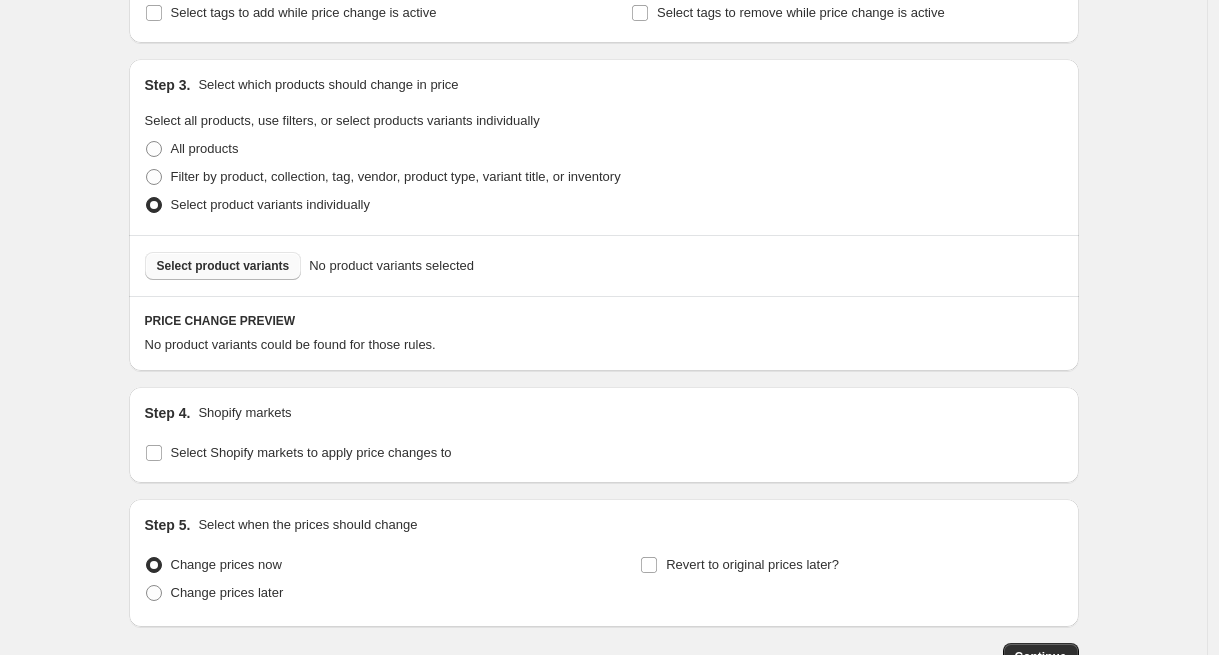 click on "Select product variants" at bounding box center [223, 266] 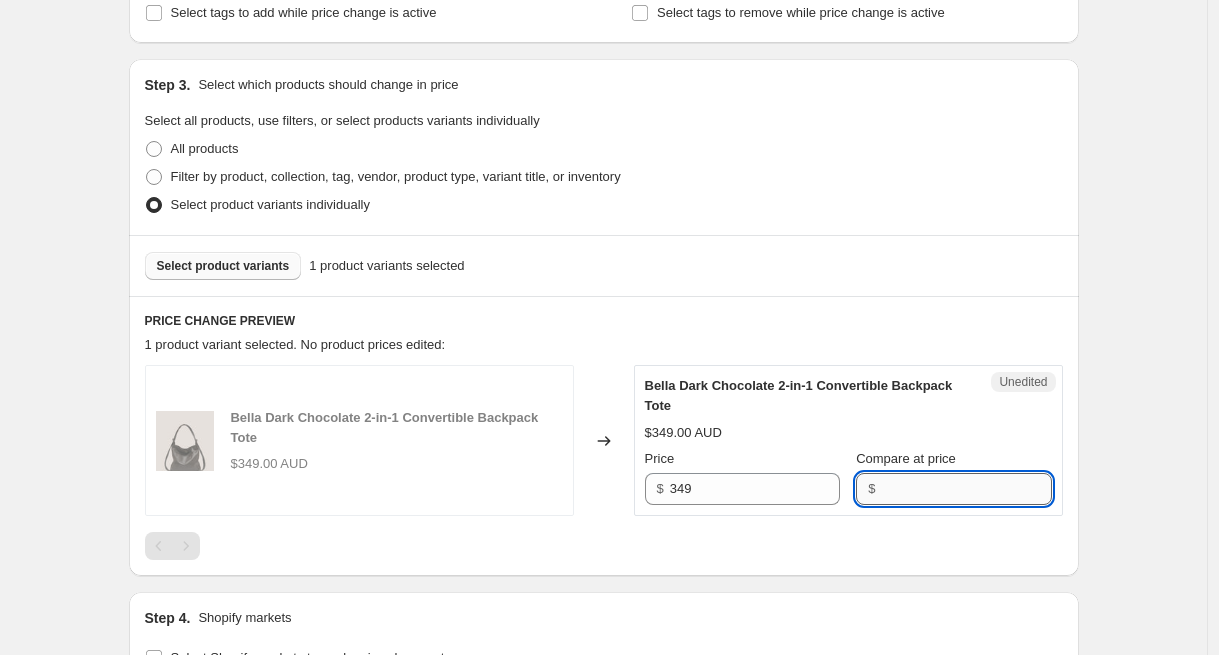 click on "Compare at price" at bounding box center [966, 489] 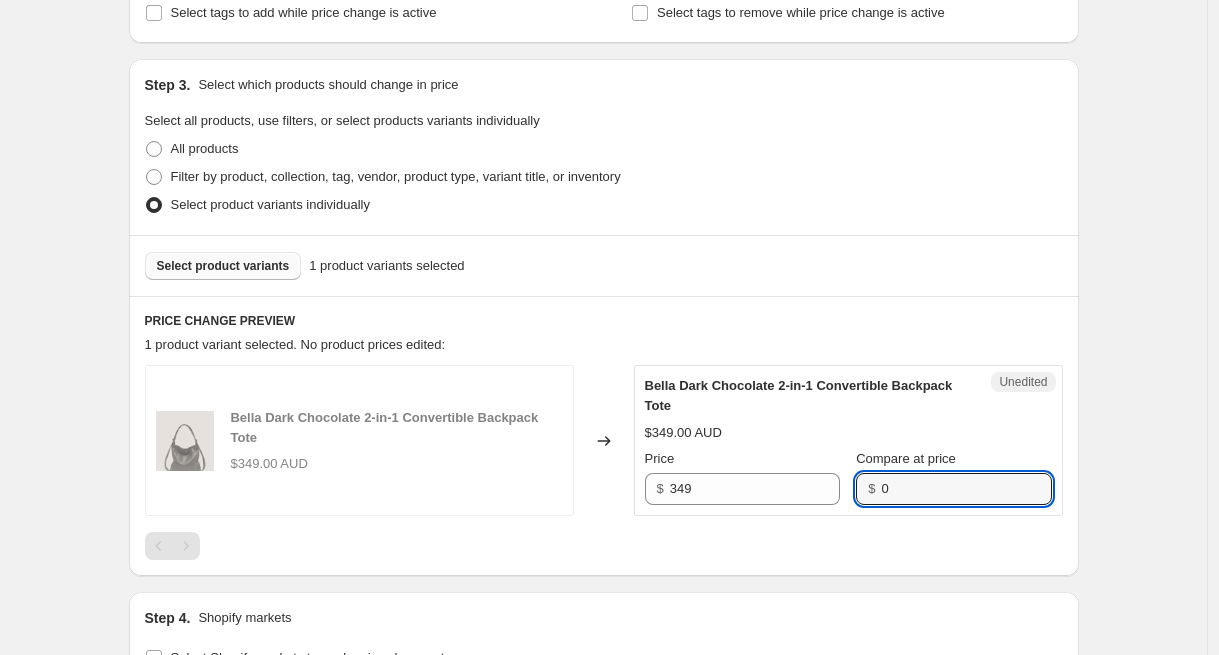 type on "0" 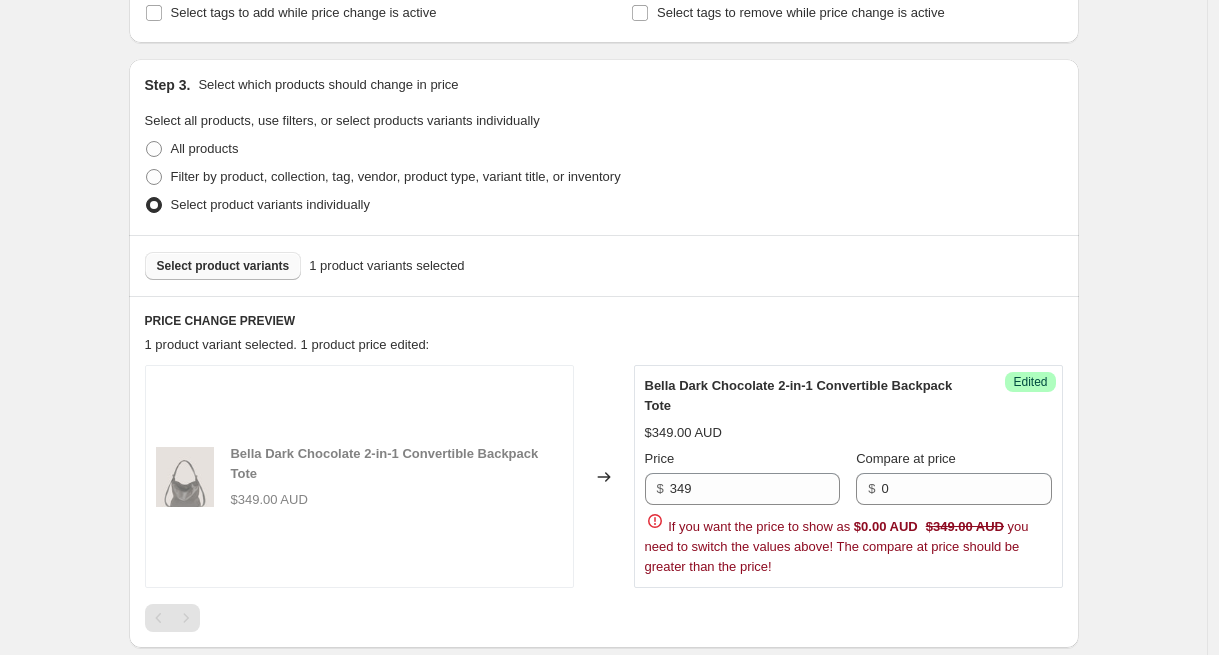 click on "$349.00 AUD" at bounding box center [396, 500] 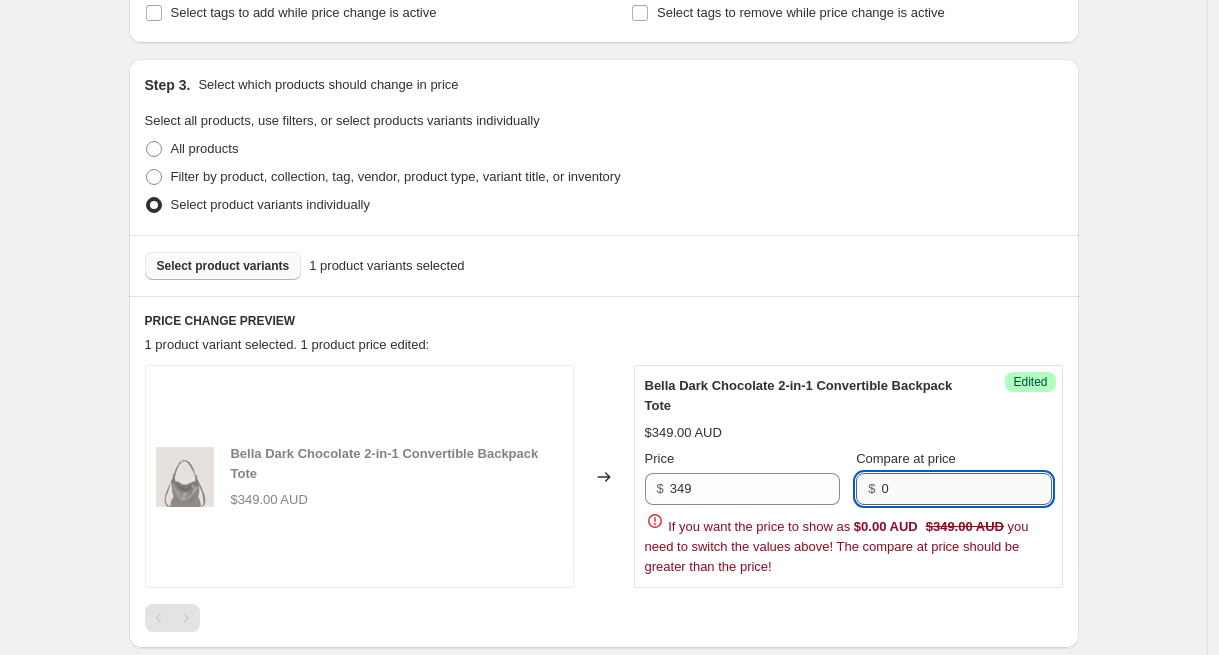 click on "0" at bounding box center (966, 489) 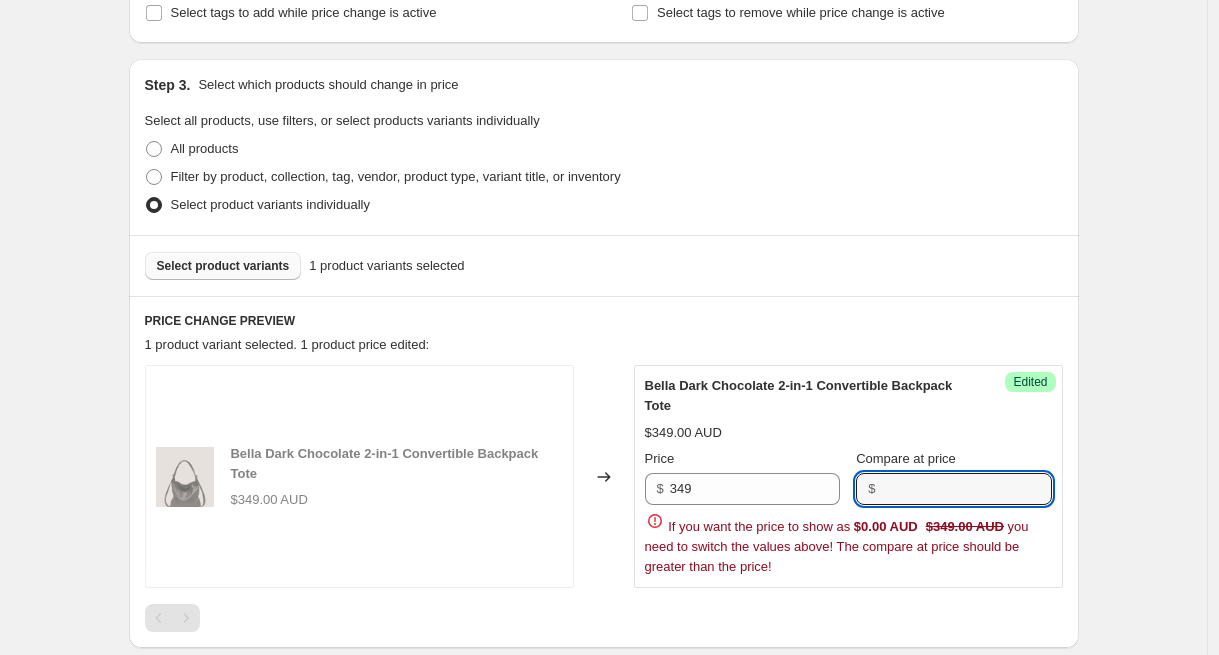 type 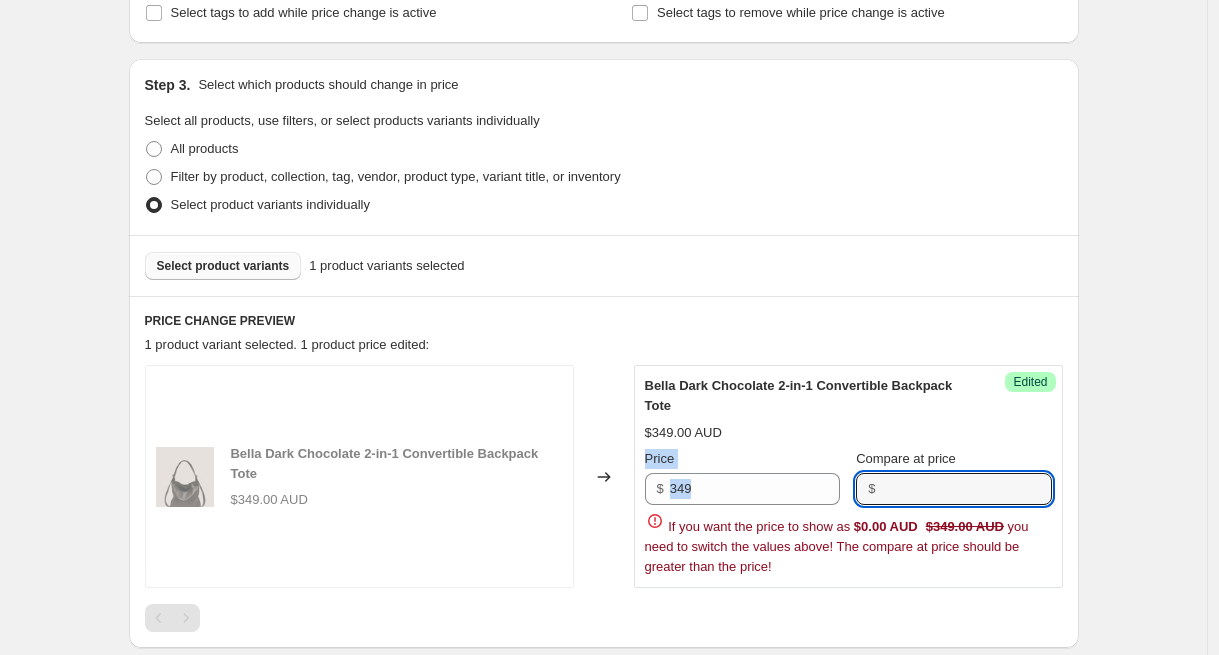 click on "Create new price [MEDICAL_DATA]. This page is ready Create new price [MEDICAL_DATA] Draft Step 1. Optionally give your price [MEDICAL_DATA] a title (eg "March 30% off sale on boots") Bella DC - Reg pricing This title is just for internal use, customers won't see it Step 2. Select how the prices should change Use bulk price change rules Set product prices individually Use CSV upload Select tags to add while price change is active Select tags to remove while price change is active Step 3. Select which products should change in price Select all products, use filters, or select products variants individually All products Filter by product, collection, tag, vendor, product type, variant title, or inventory Select product variants individually Select product variants 1   product variants selected PRICE CHANGE PREVIEW 1 product variant selected. 1 product price edited: [PERSON_NAME] Dark Chocolate 2-in-1 Convertible Backpack Tote $349.00 AUD Changed to Success Edited Bella Dark Chocolate 2-in-1 Convertible Backpack Tote $349.00 AUD $ $" at bounding box center (604, 350) 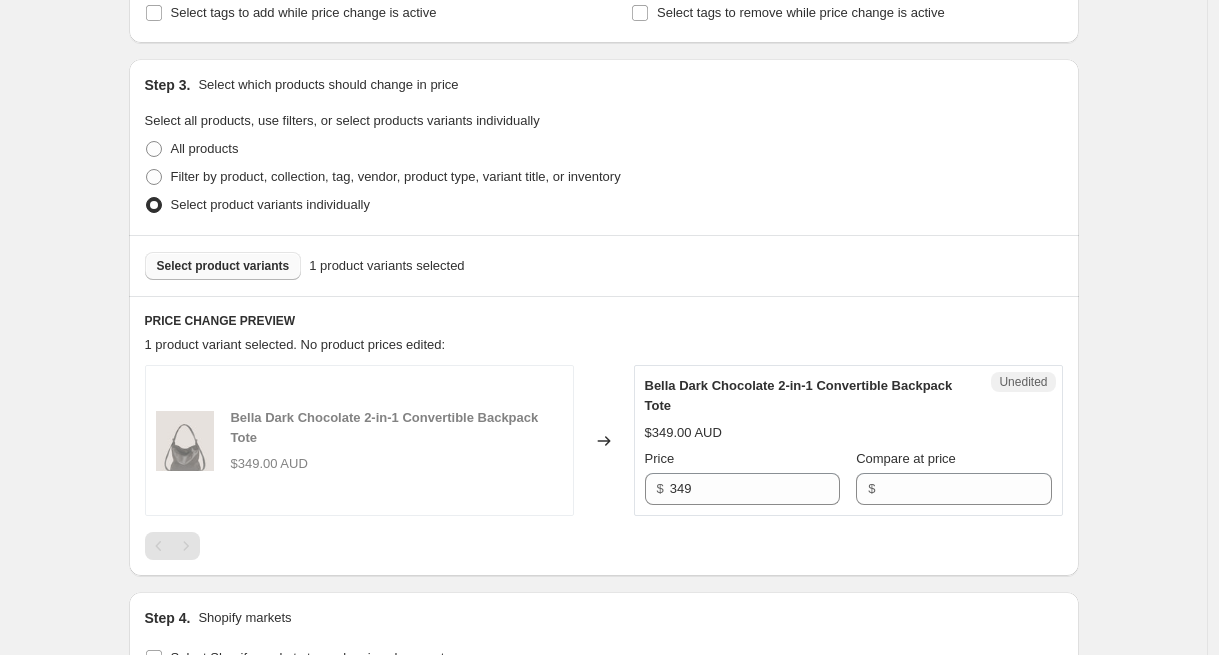click on "Create new price [MEDICAL_DATA]. This page is ready Create new price [MEDICAL_DATA] Draft Step 1. Optionally give your price [MEDICAL_DATA] a title (eg "March 30% off sale on boots") Bella DC - Reg pricing This title is just for internal use, customers won't see it Step 2. Select how the prices should change Use bulk price change rules Set product prices individually Use CSV upload Select tags to add while price change is active Select tags to remove while price change is active Step 3. Select which products should change in price Select all products, use filters, or select products variants individually All products Filter by product, collection, tag, vendor, product type, variant title, or inventory Select product variants individually Select product variants 1   product variants selected PRICE CHANGE PREVIEW 1 product variant selected. No product prices edited: Bella Dark Chocolate 2-in-1 Convertible Backpack Tote $349.00 AUD Changed to Unedited Bella Dark Chocolate 2-in-1 Convertible Backpack Tote $349.00 AUD Price $" at bounding box center [603, 314] 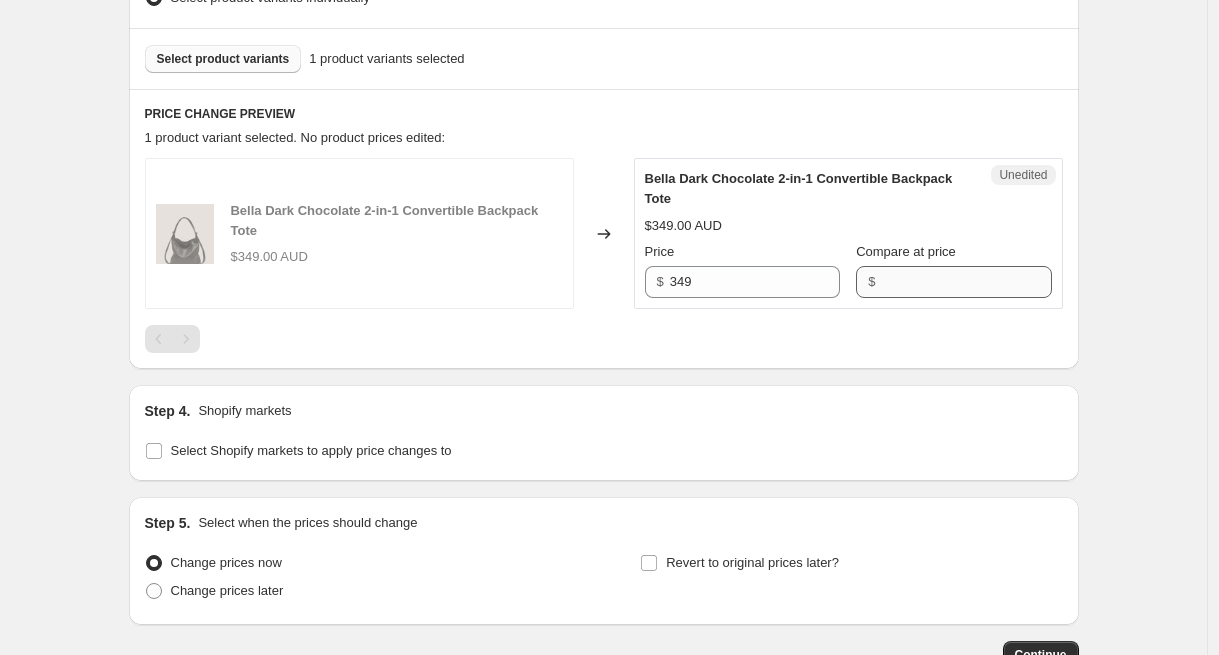 scroll, scrollTop: 624, scrollLeft: 0, axis: vertical 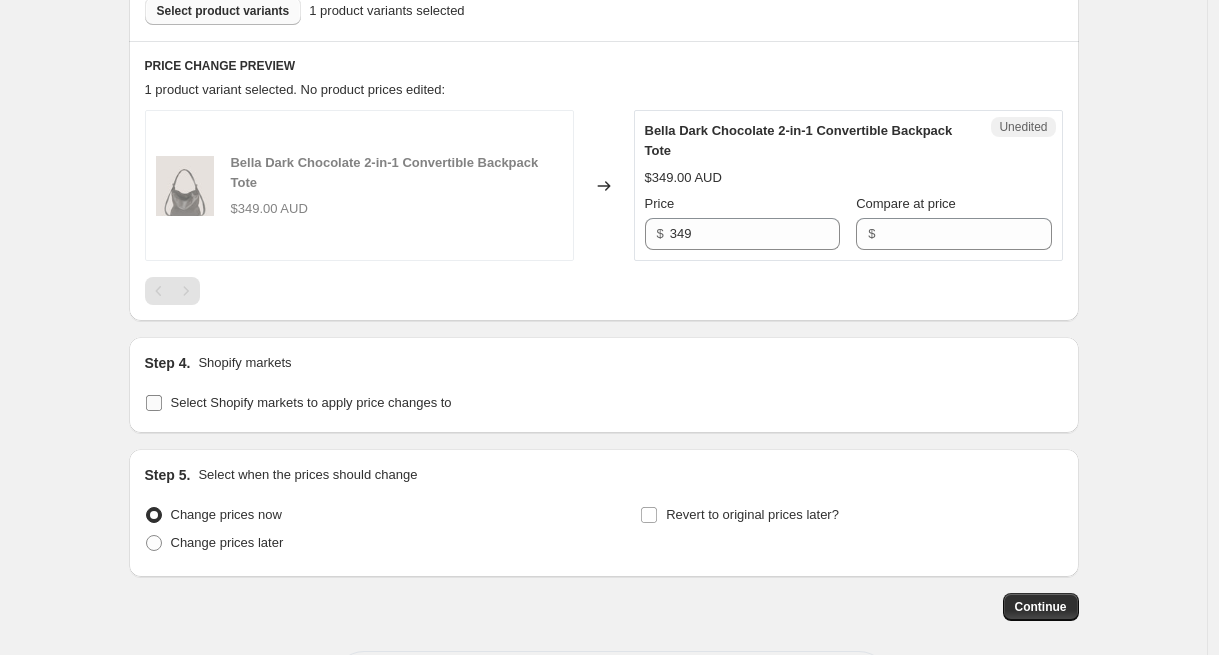click on "Select Shopify markets to apply price changes to" at bounding box center (154, 403) 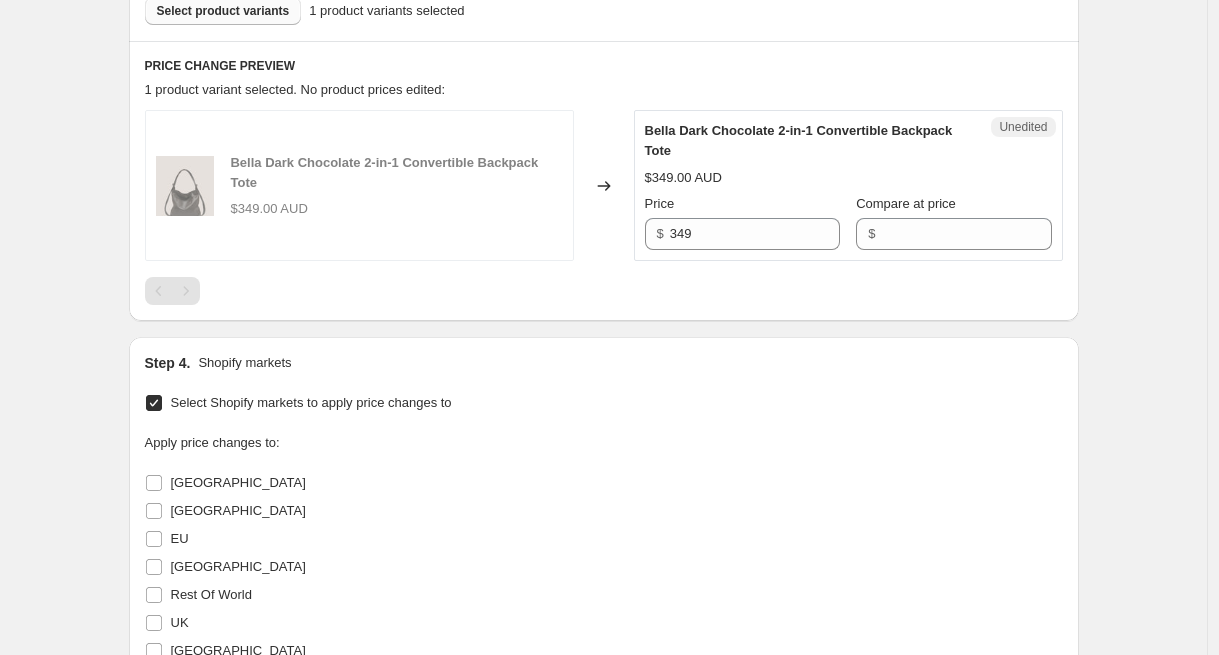 click on "Select Shopify markets to apply price changes to" at bounding box center [154, 403] 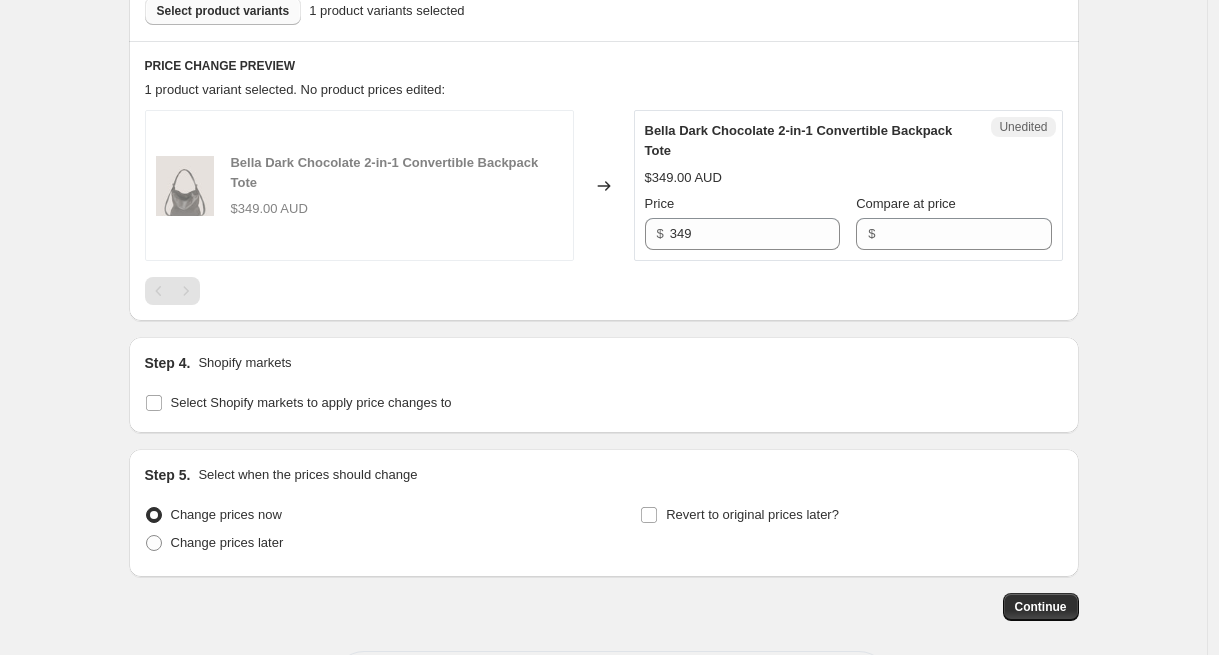 click on "Create new price [MEDICAL_DATA]. This page is ready Create new price [MEDICAL_DATA] Draft Step 1. Optionally give your price [MEDICAL_DATA] a title (eg "March 30% off sale on boots") Bella DC - Reg pricing This title is just for internal use, customers won't see it Step 2. Select how the prices should change Use bulk price change rules Set product prices individually Use CSV upload Select tags to add while price change is active Select tags to remove while price change is active Step 3. Select which products should change in price Select all products, use filters, or select products variants individually All products Filter by product, collection, tag, vendor, product type, variant title, or inventory Select product variants individually Select product variants 1   product variants selected PRICE CHANGE PREVIEW 1 product variant selected. No product prices edited: Bella Dark Chocolate 2-in-1 Convertible Backpack Tote $349.00 AUD Changed to Unedited Bella Dark Chocolate 2-in-1 Convertible Backpack Tote $349.00 AUD Price $" at bounding box center [603, 59] 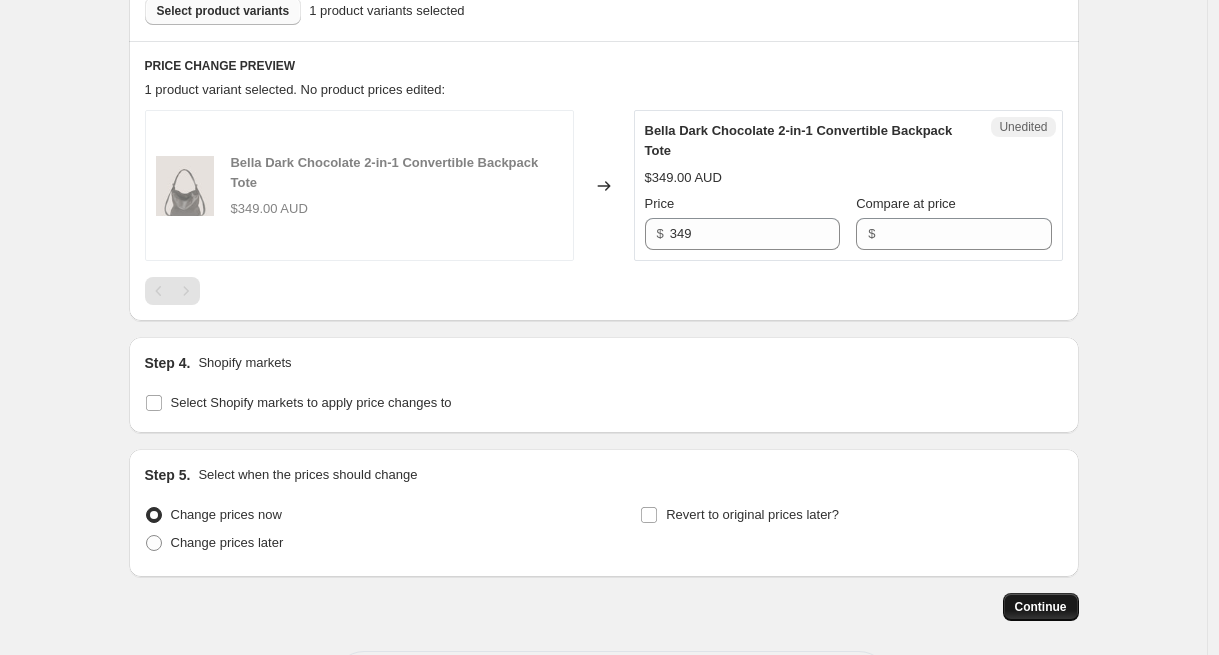 click on "Continue" at bounding box center [1041, 607] 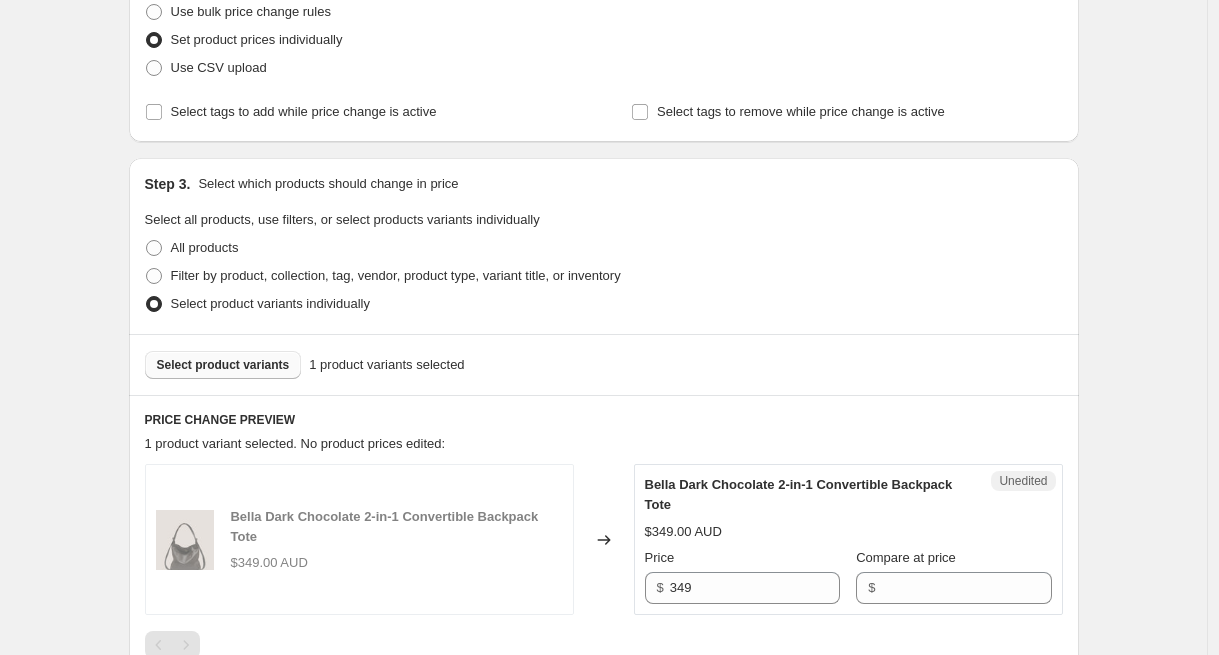 scroll, scrollTop: 380, scrollLeft: 0, axis: vertical 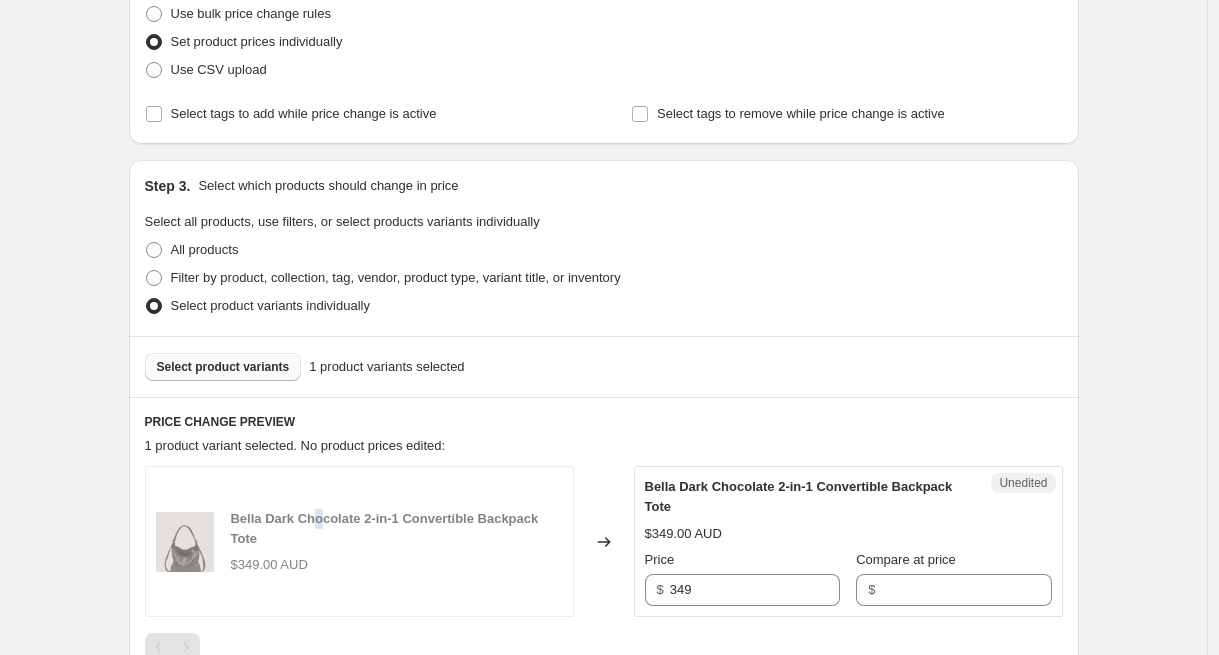 click on "Bella Dark Chocolate 2-in-1 Convertible Backpack Tote" at bounding box center [384, 528] 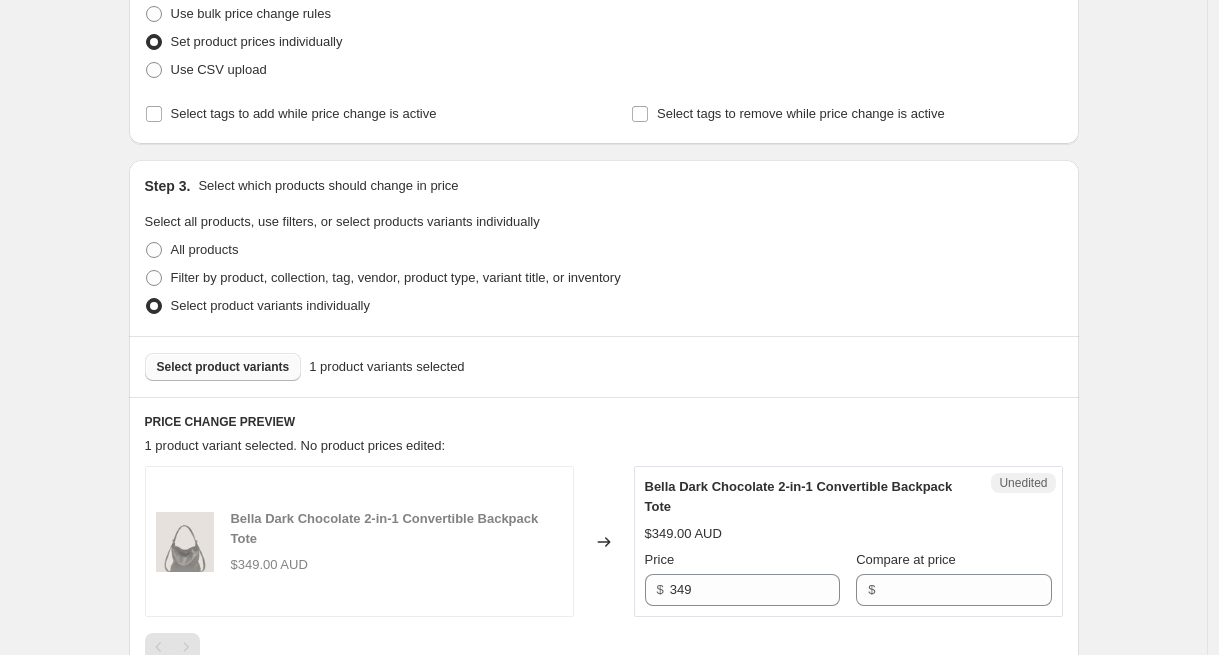 click on "PRICE CHANGE PREVIEW 1 product variant selected. No product prices edited: Bella Dark Chocolate 2-in-1 Convertible Backpack Tote $349.00 AUD Changed to Unedited Bella Dark Chocolate 2-in-1 Convertible Backpack Tote $349.00 AUD Price $ 349 Compare at price $" at bounding box center [604, 537] 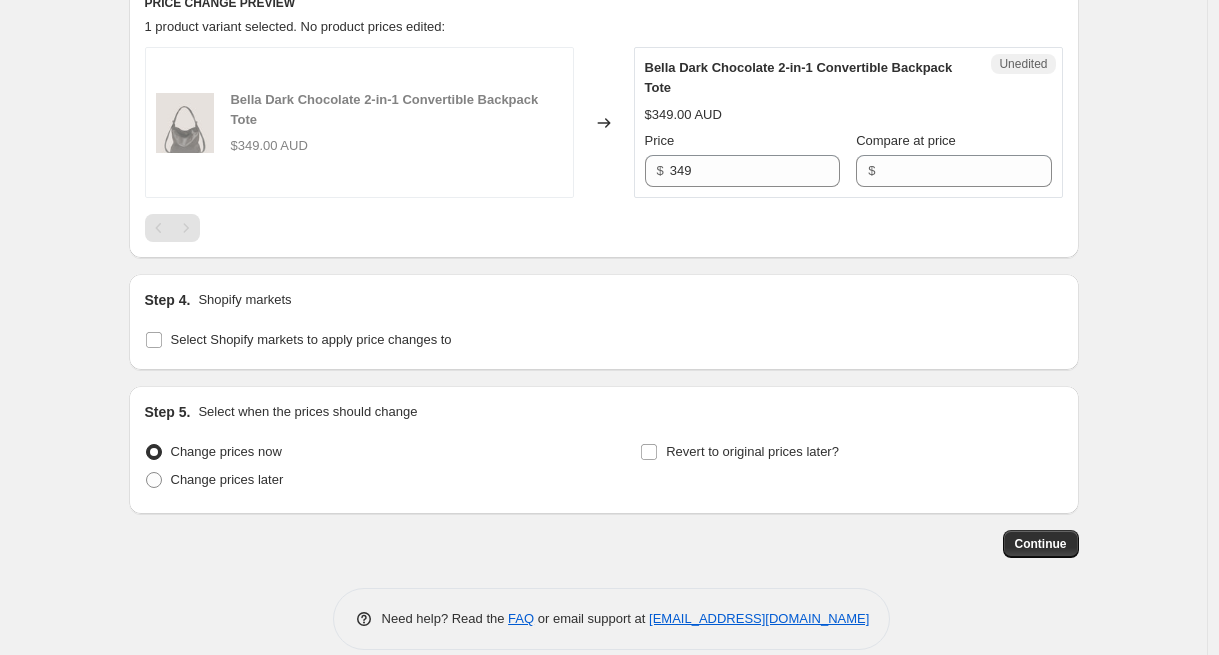 scroll, scrollTop: 824, scrollLeft: 0, axis: vertical 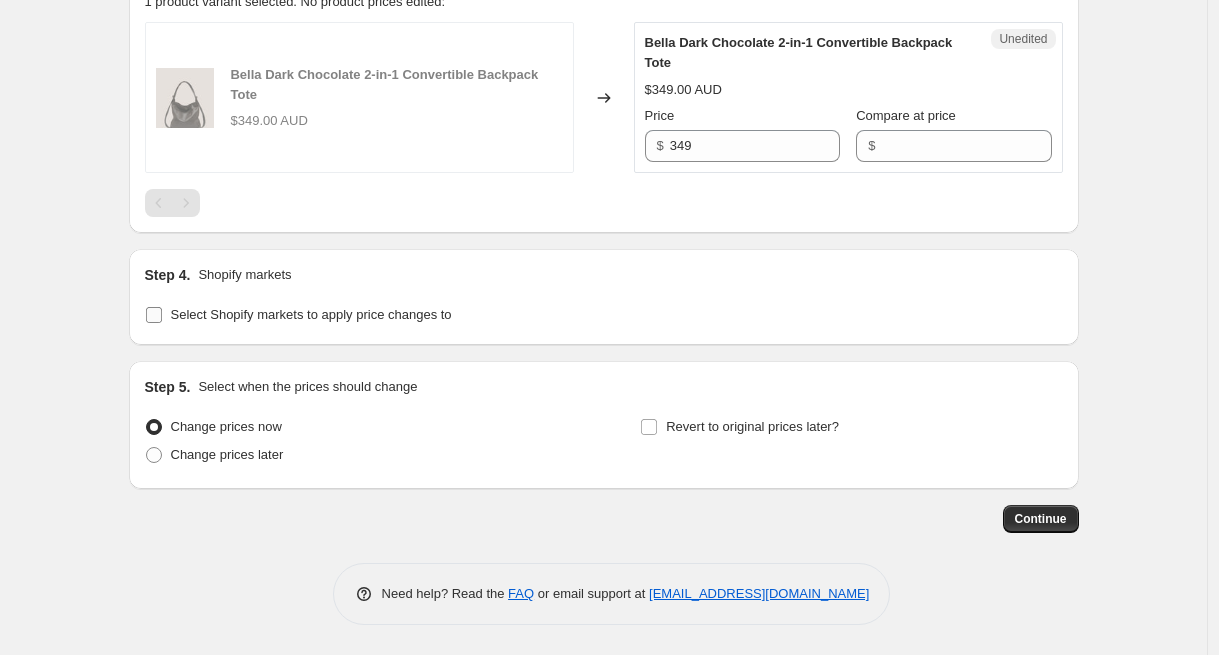 click on "Select Shopify markets to apply price changes to" at bounding box center (311, 314) 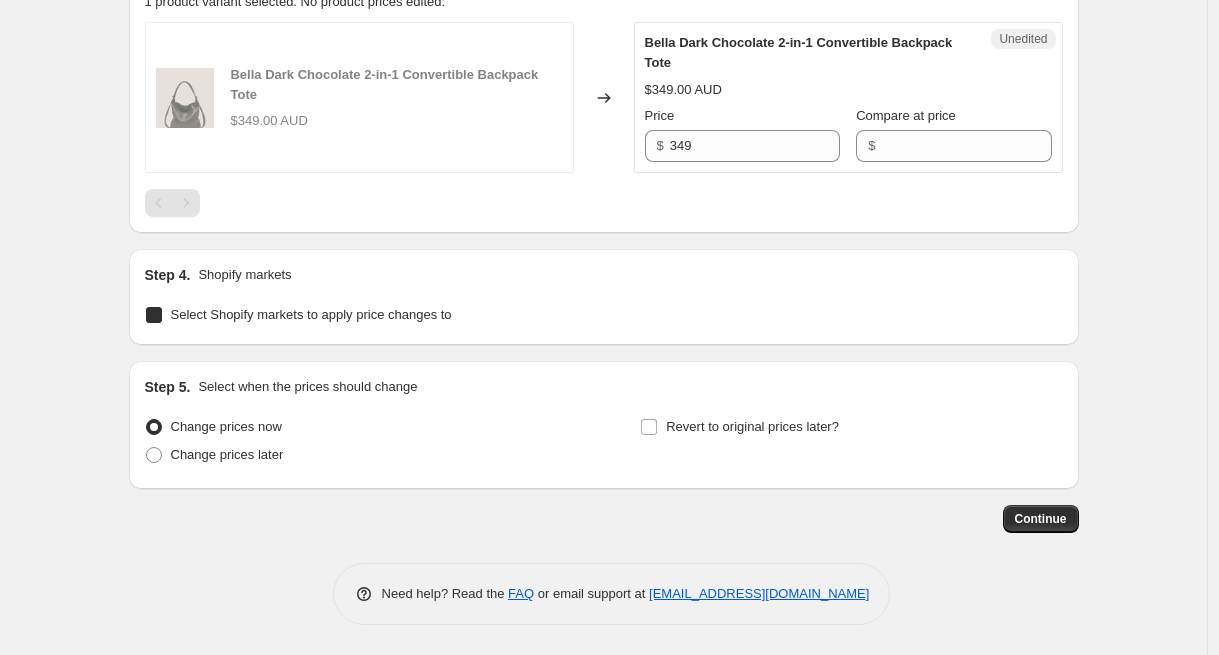 checkbox on "true" 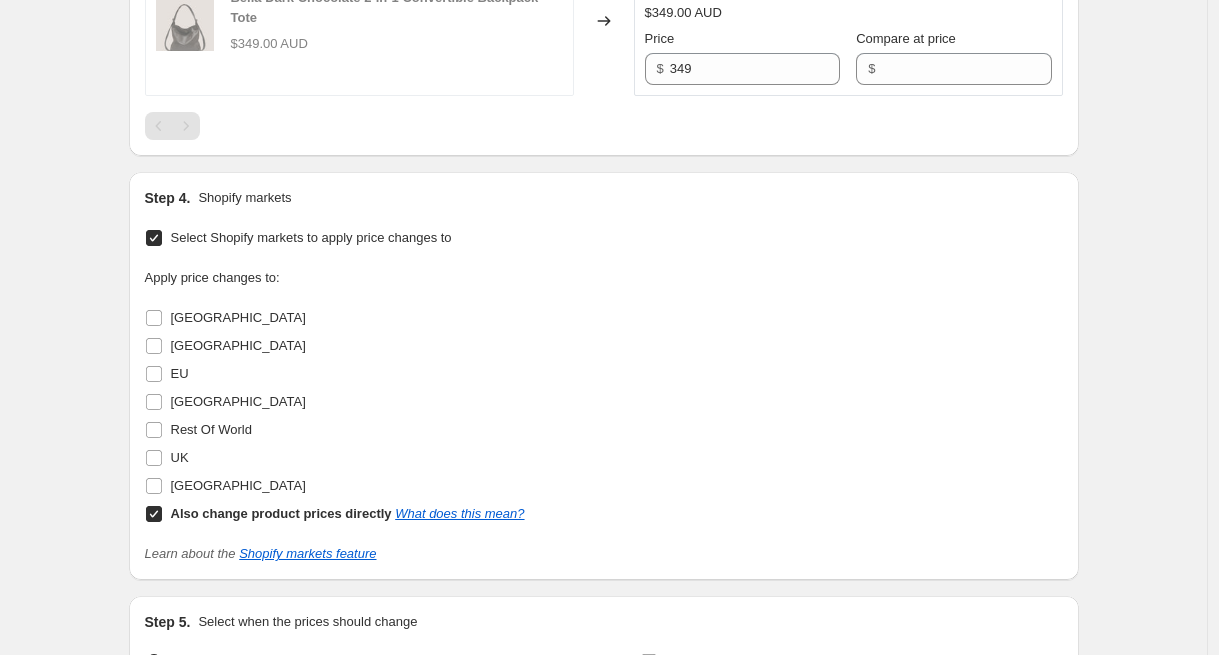 scroll, scrollTop: 901, scrollLeft: 0, axis: vertical 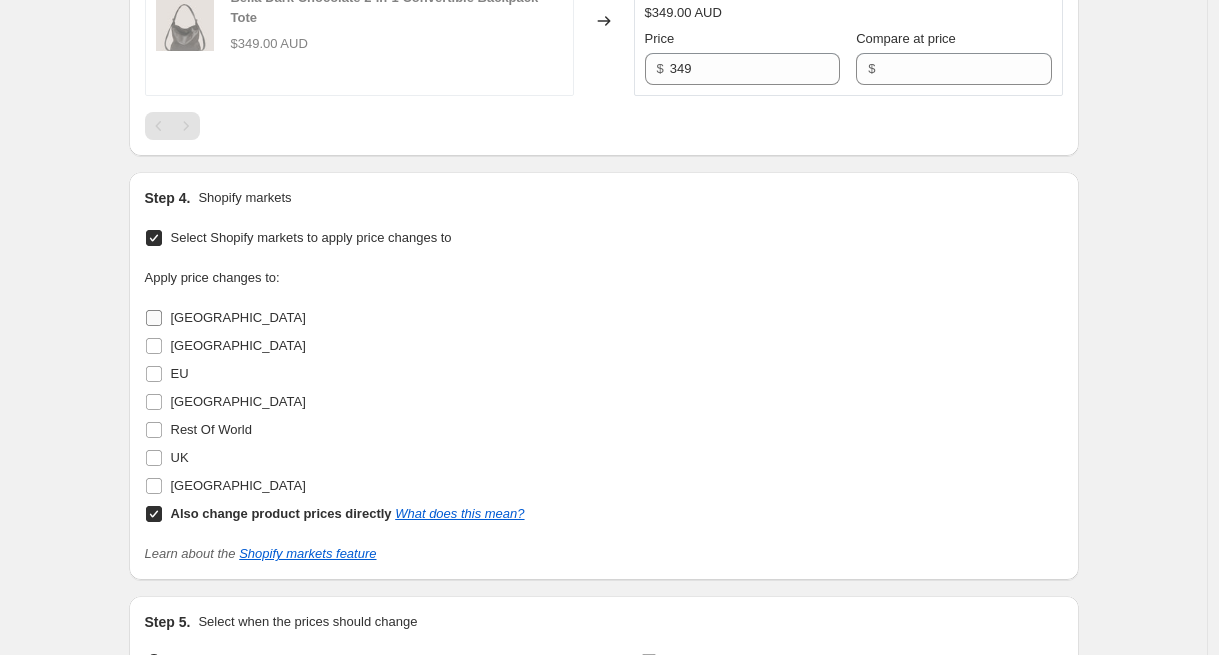 click on "[GEOGRAPHIC_DATA]" at bounding box center [238, 317] 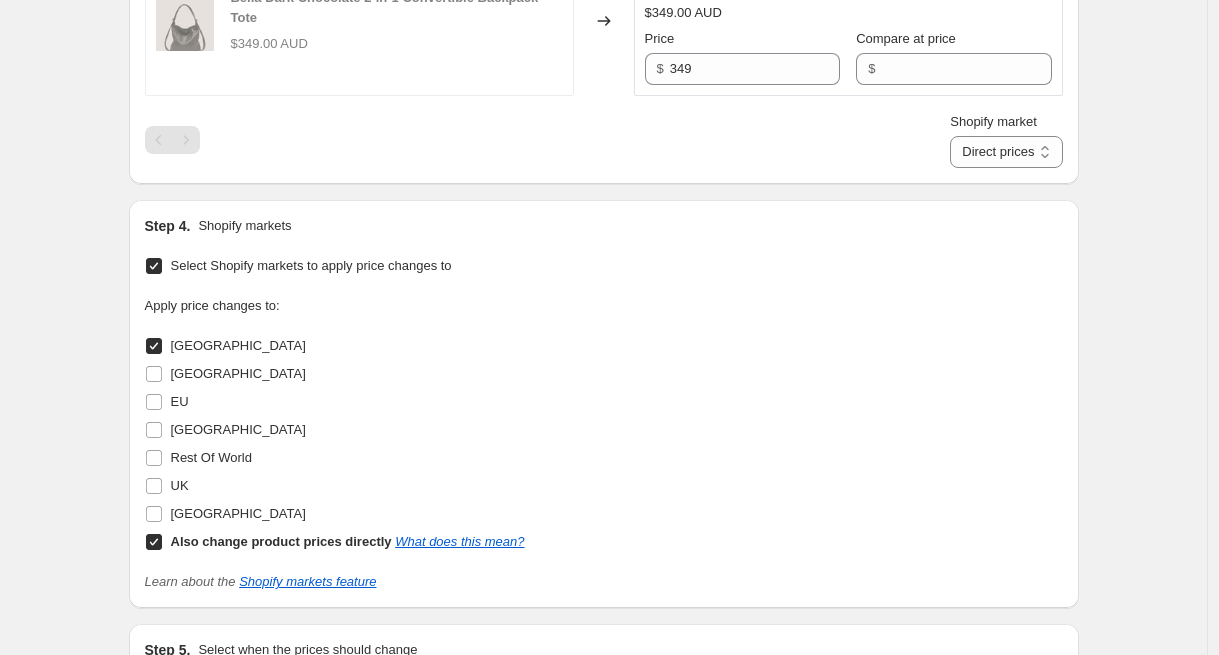 click on "[GEOGRAPHIC_DATA]" at bounding box center [238, 345] 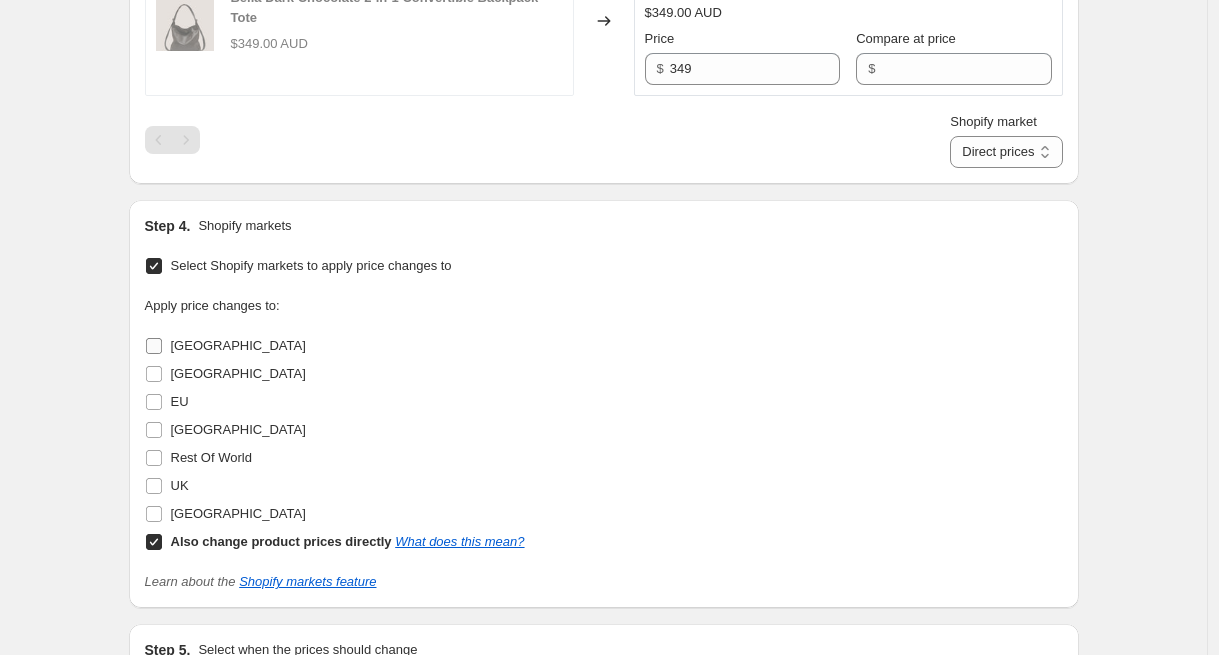 checkbox on "false" 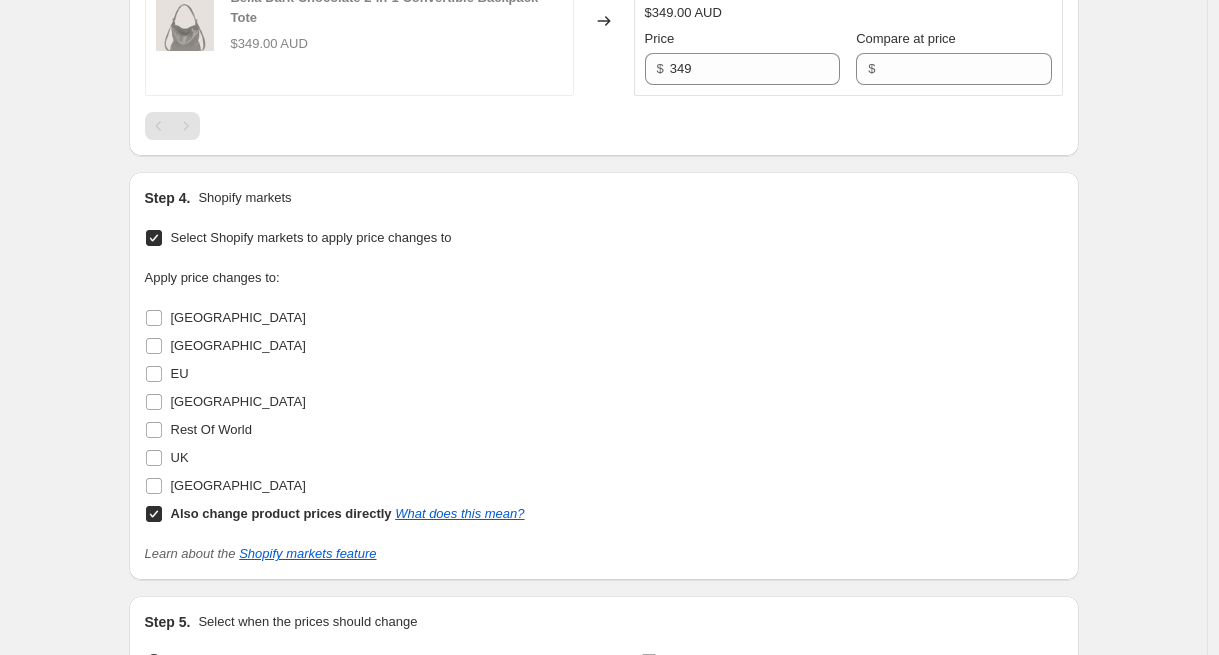 click on "Select Shopify markets to apply price changes to" at bounding box center (154, 238) 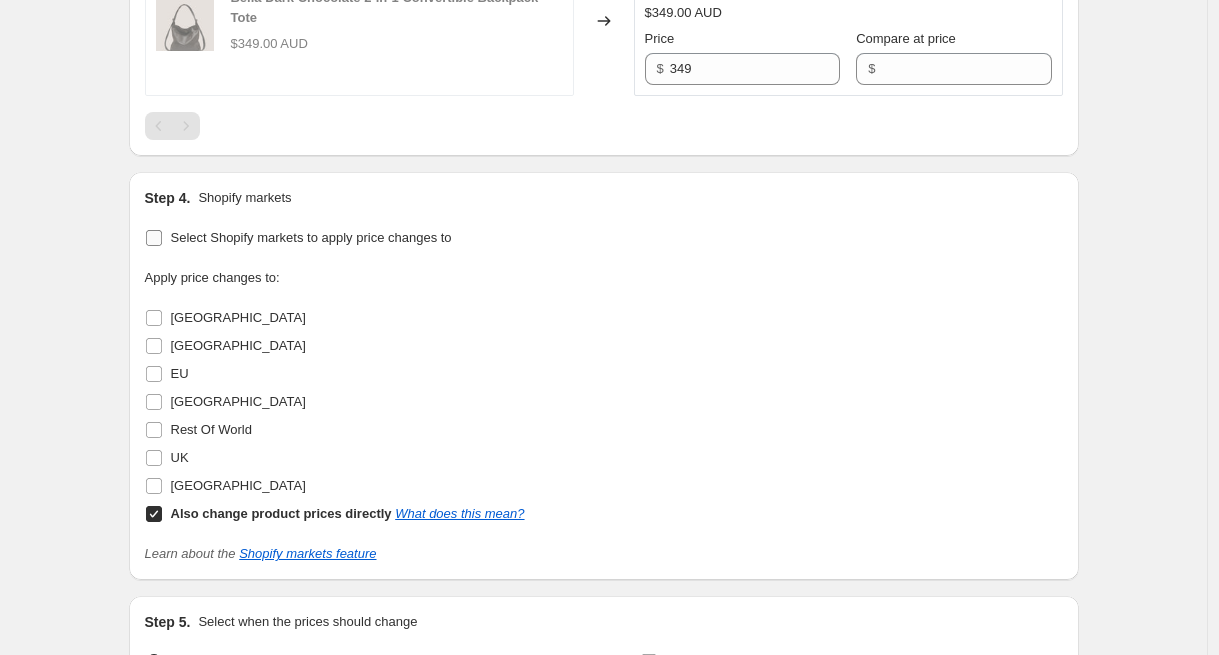 checkbox on "false" 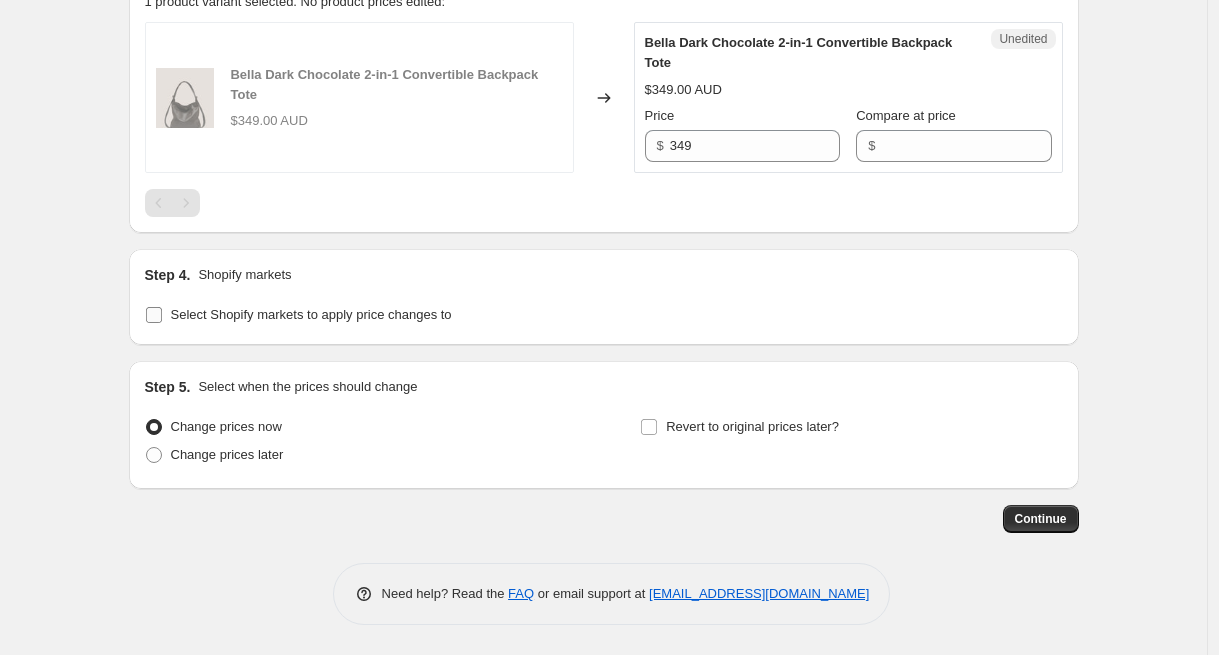scroll, scrollTop: 824, scrollLeft: 0, axis: vertical 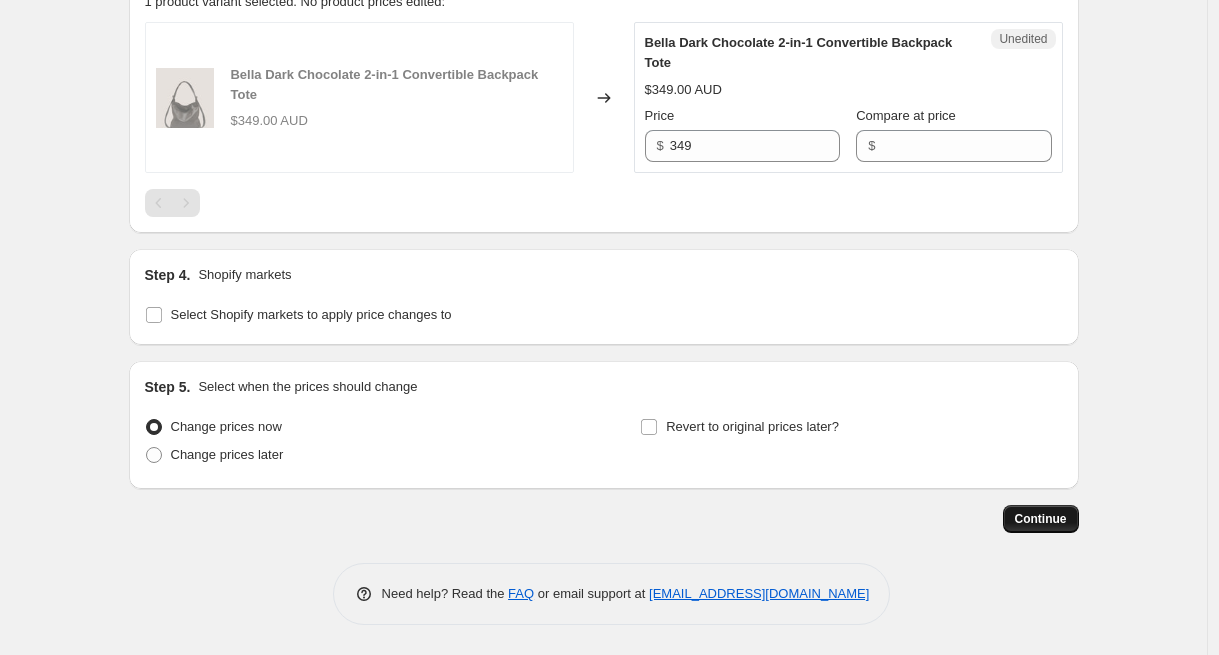 click on "Continue" at bounding box center (1041, 519) 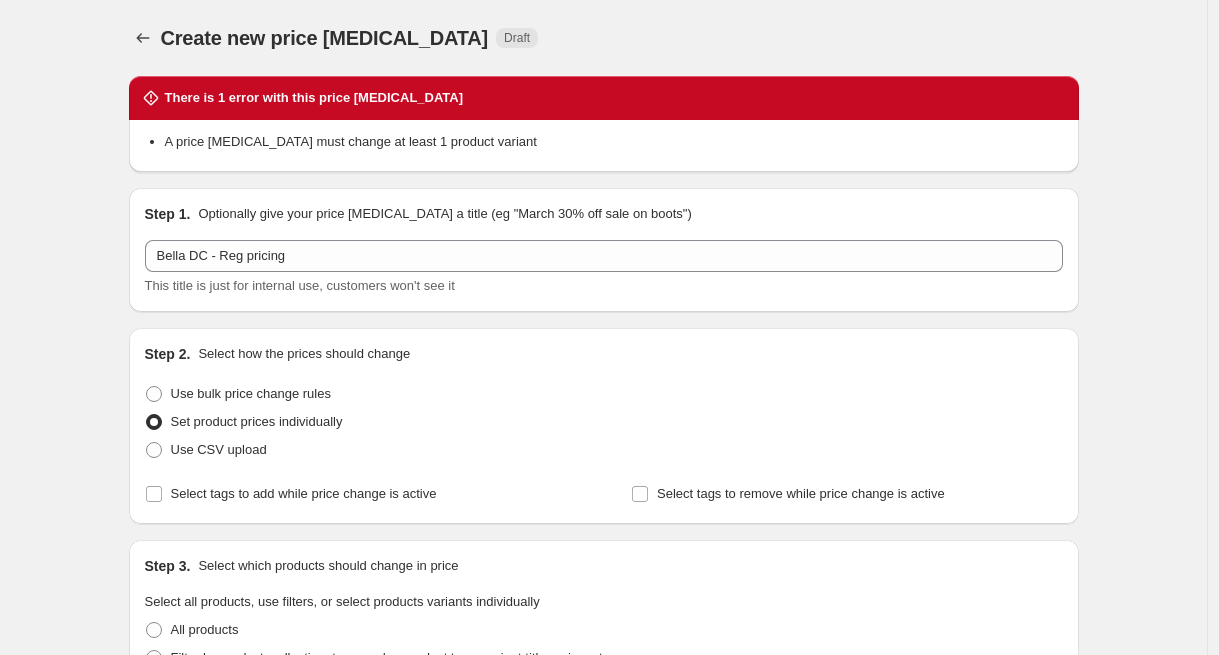 click on "There is 1 error with this price [MEDICAL_DATA]" at bounding box center (314, 98) 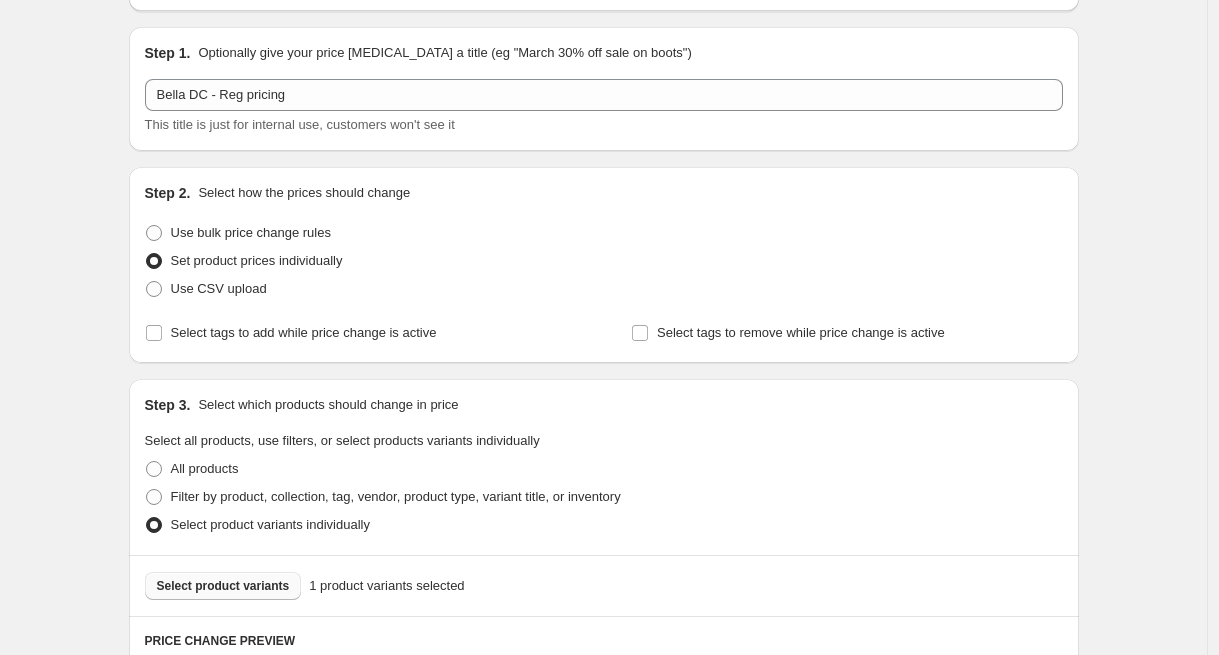 scroll, scrollTop: 486, scrollLeft: 0, axis: vertical 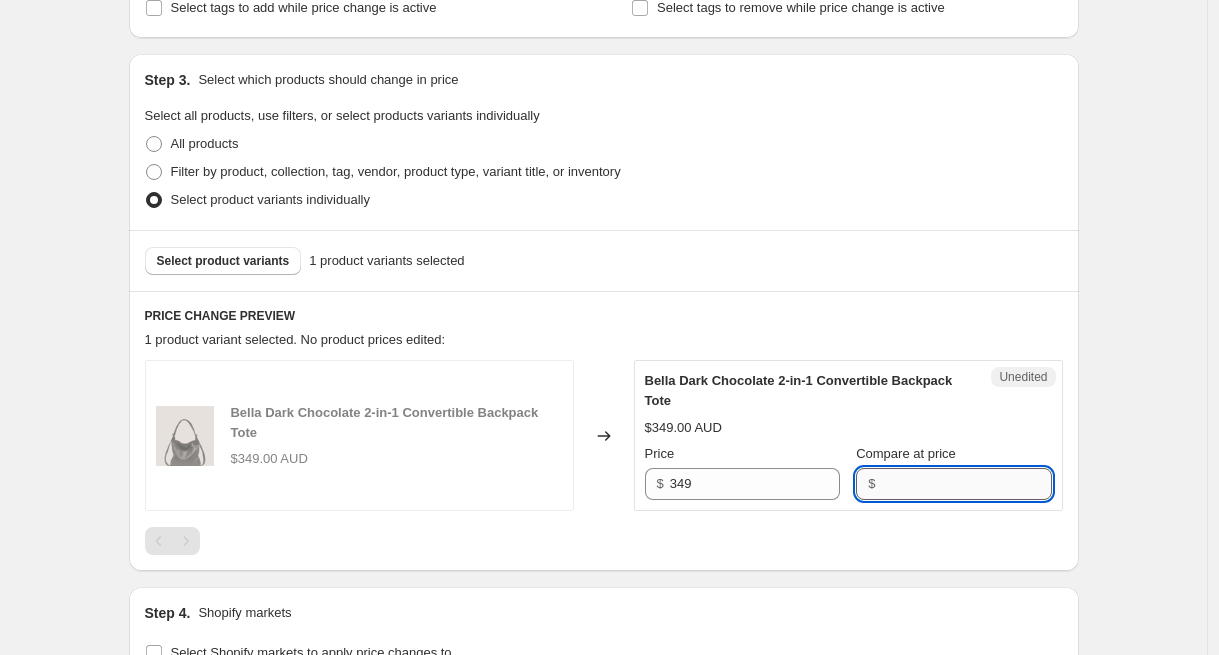 click on "Compare at price" at bounding box center (966, 484) 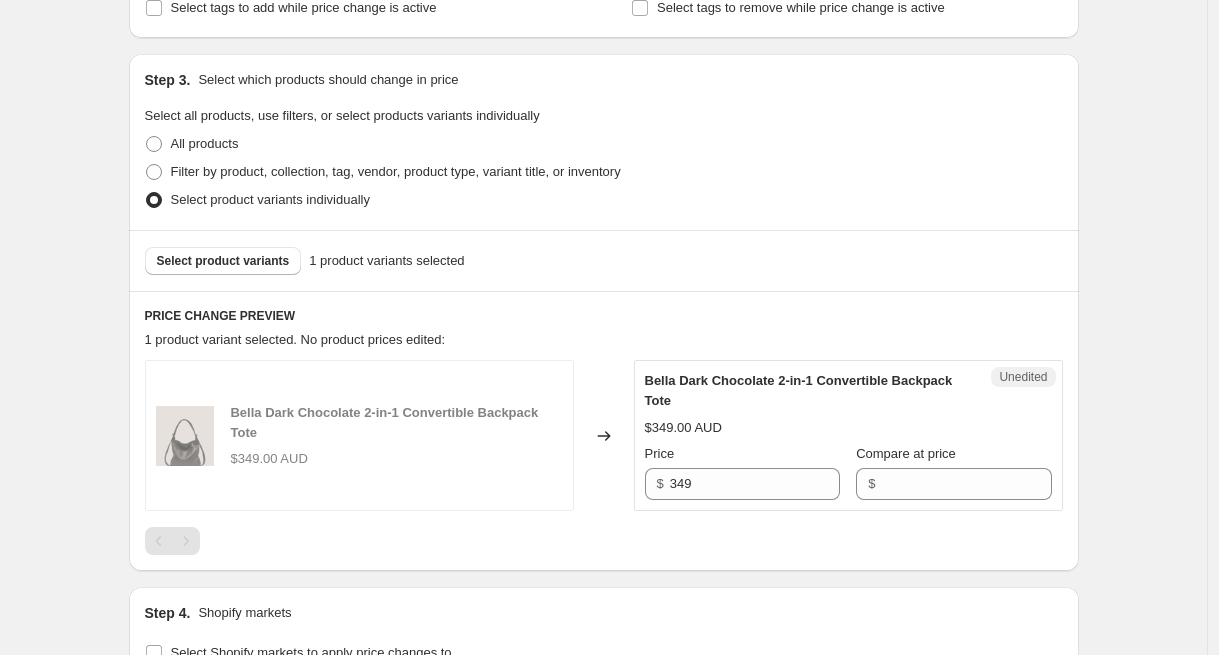 click on "Create new price [MEDICAL_DATA]. This page is ready Create new price [MEDICAL_DATA] Draft There is 1 error with this price [MEDICAL_DATA] A price [MEDICAL_DATA] must change at least 1 product variant Step 1. Optionally give your price [MEDICAL_DATA] a title (eg "March 30% off sale on boots") Bella DC - Reg pricing This title is just for internal use, customers won't see it Step 2. Select how the prices should change Use bulk price change rules Set product prices individually Use CSV upload Select tags to add while price change is active Select tags to remove while price change is active Step 3. Select which products should change in price Select all products, use filters, or select products variants individually All products Filter by product, collection, tag, vendor, product type, variant title, or inventory Select product variants individually Select product variants 1   product variants selected PRICE CHANGE PREVIEW 1 product variant selected. No product prices edited: [PERSON_NAME] Dark Chocolate 2-in-1 Convertible Backpack Tote $ $" at bounding box center [604, 253] 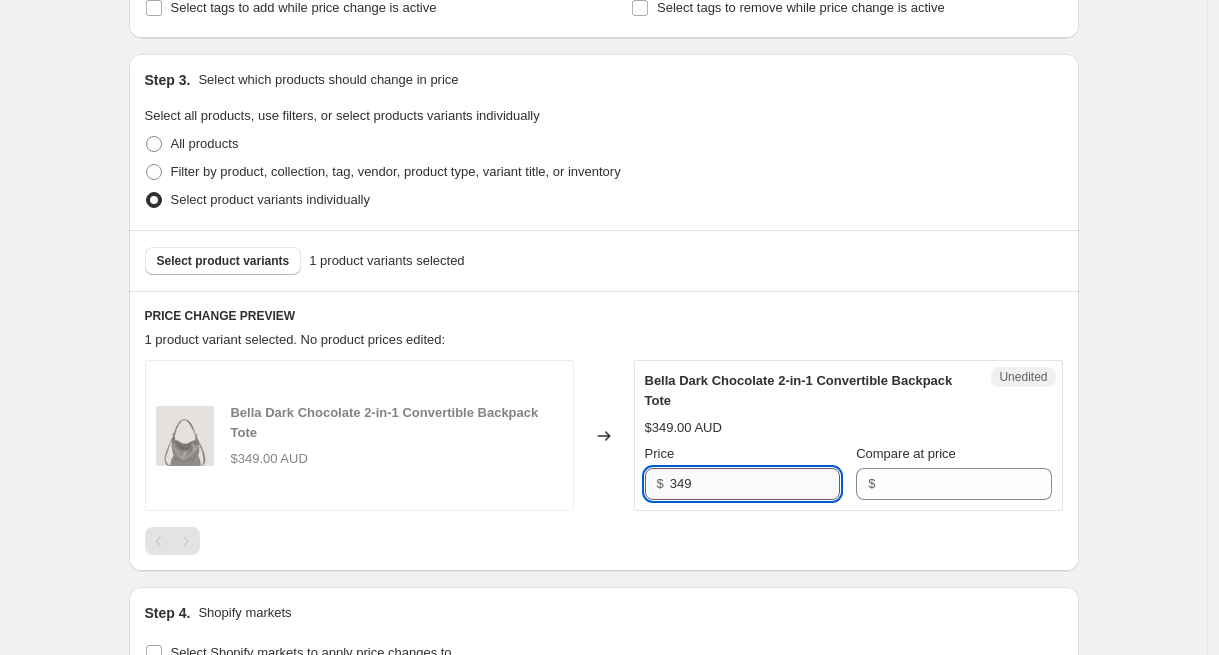 click on "349" at bounding box center (755, 484) 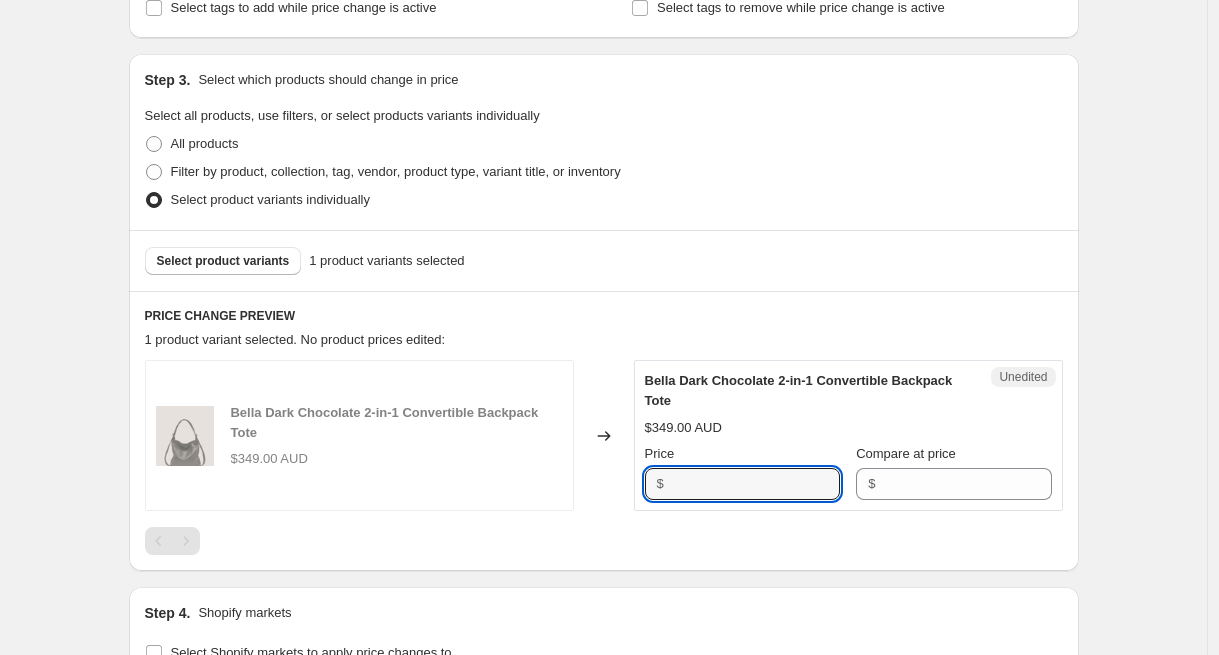 type on "349" 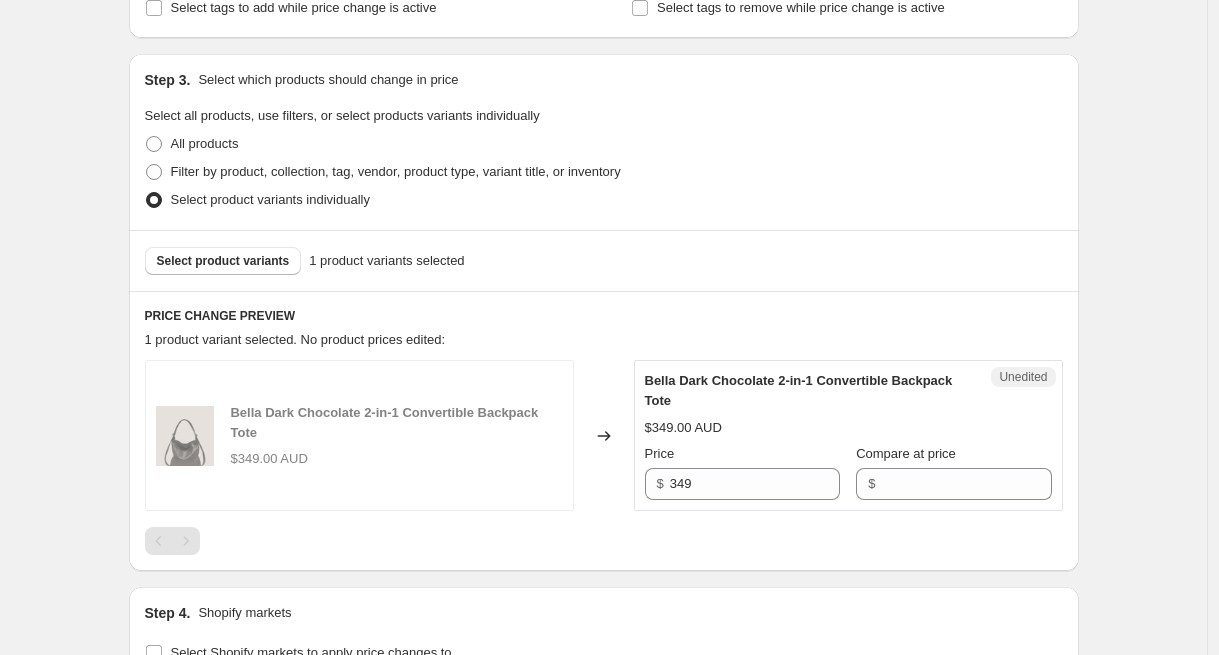 click on "Create new price [MEDICAL_DATA]. This page is ready Create new price [MEDICAL_DATA] Draft There is 1 error with this price [MEDICAL_DATA] A price [MEDICAL_DATA] must change at least 1 product variant Step 1. Optionally give your price [MEDICAL_DATA] a title (eg "March 30% off sale on boots") Bella DC - Reg pricing This title is just for internal use, customers won't see it Step 2. Select how the prices should change Use bulk price change rules Set product prices individually Use CSV upload Select tags to add while price change is active Select tags to remove while price change is active Step 3. Select which products should change in price Select all products, use filters, or select products variants individually All products Filter by product, collection, tag, vendor, product type, variant title, or inventory Select product variants individually Select product variants 1   product variants selected PRICE CHANGE PREVIEW 1 product variant selected. No product prices edited: [PERSON_NAME] Dark Chocolate 2-in-1 Convertible Backpack Tote $ $" at bounding box center [604, 253] 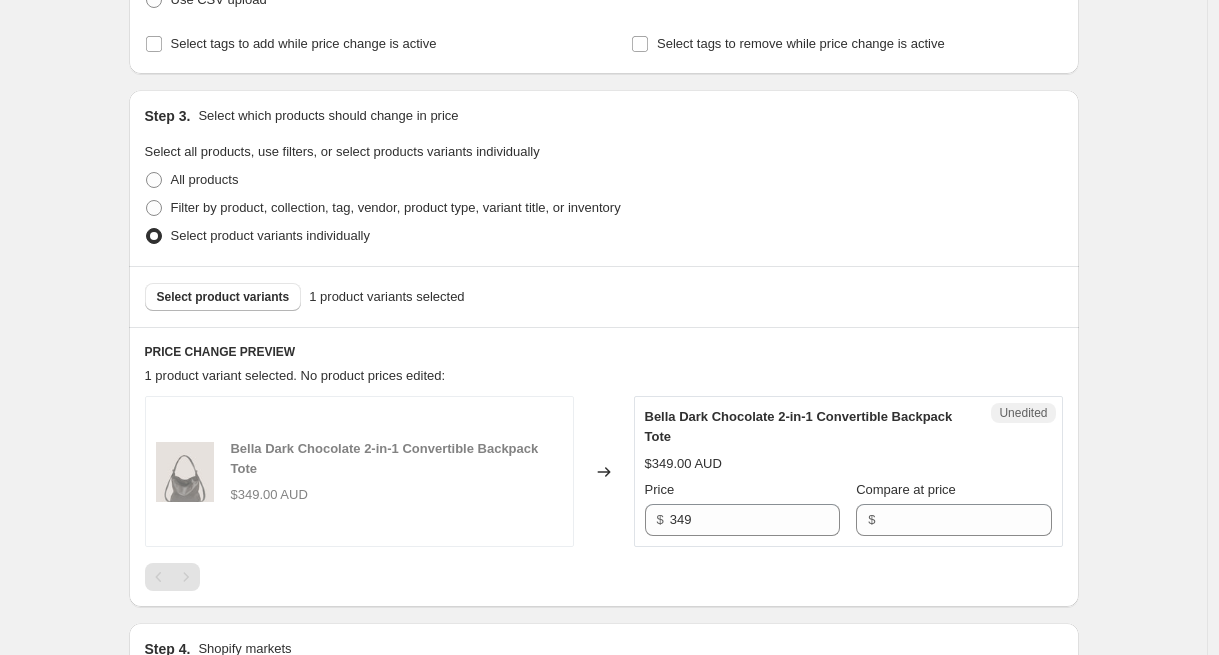 scroll, scrollTop: 534, scrollLeft: 0, axis: vertical 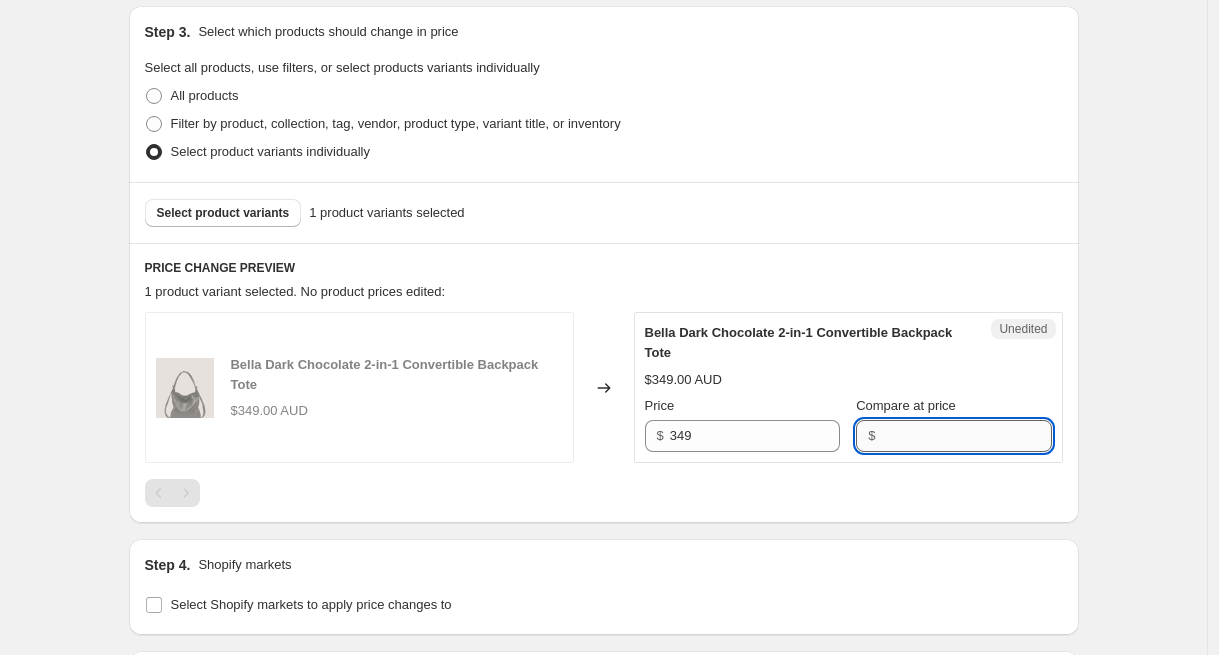 click on "Compare at price" at bounding box center [966, 436] 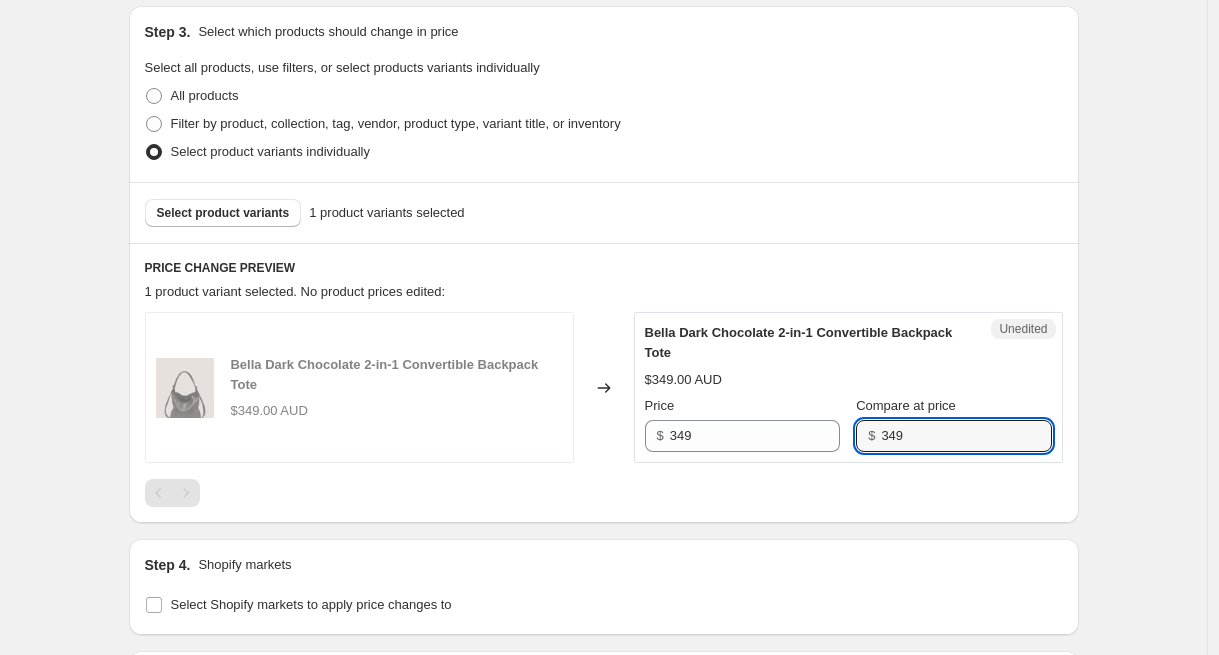 type on "349" 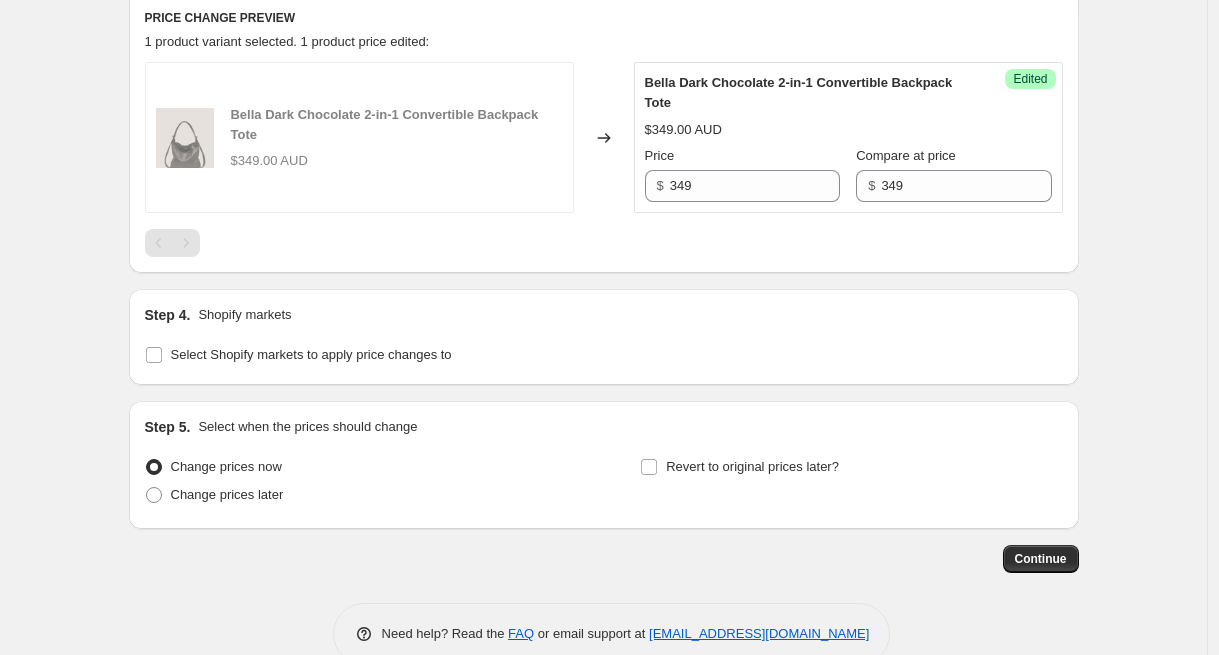 scroll, scrollTop: 824, scrollLeft: 0, axis: vertical 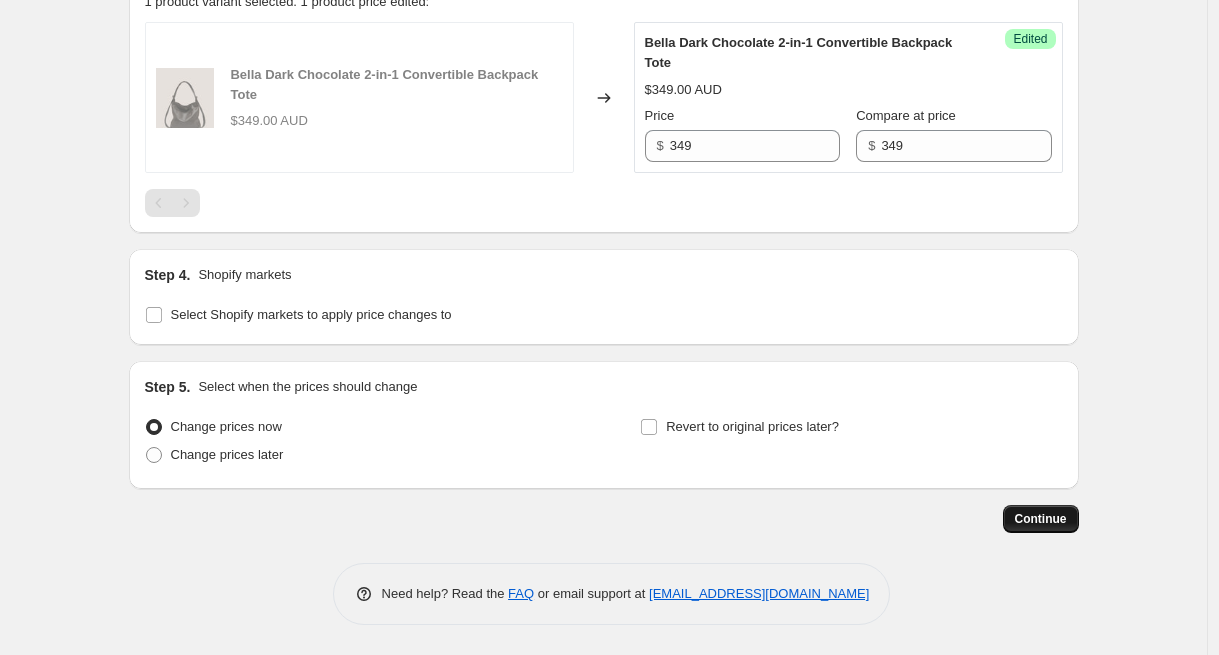 click on "Continue" at bounding box center [1041, 519] 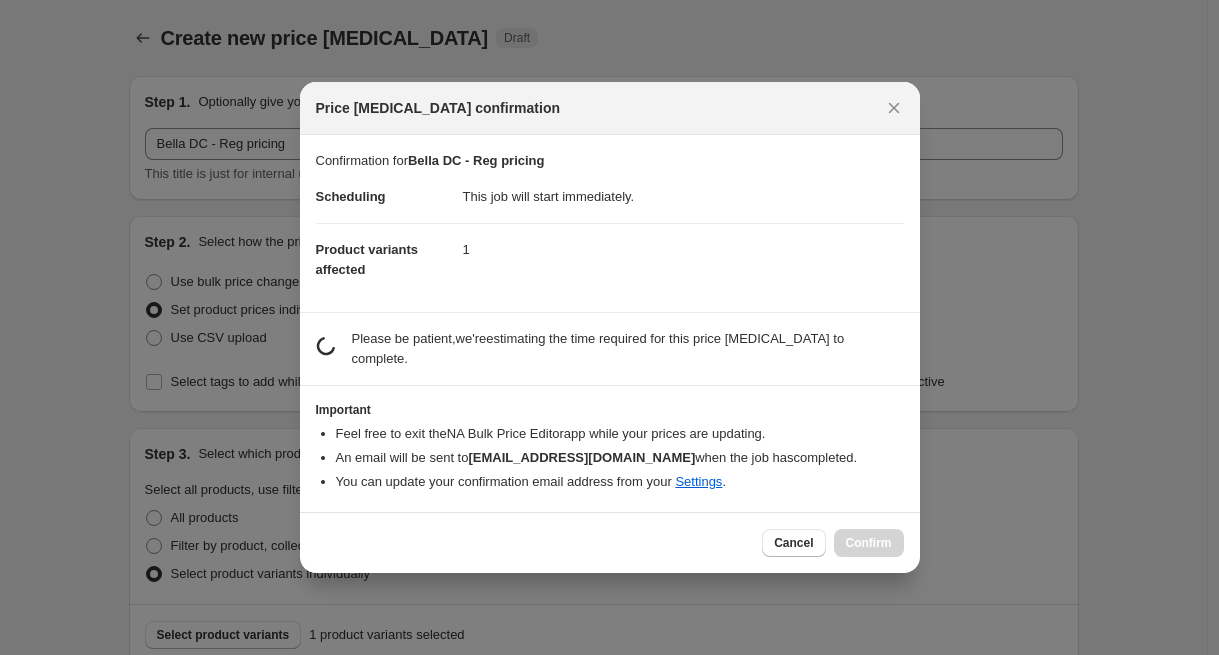scroll, scrollTop: 0, scrollLeft: 0, axis: both 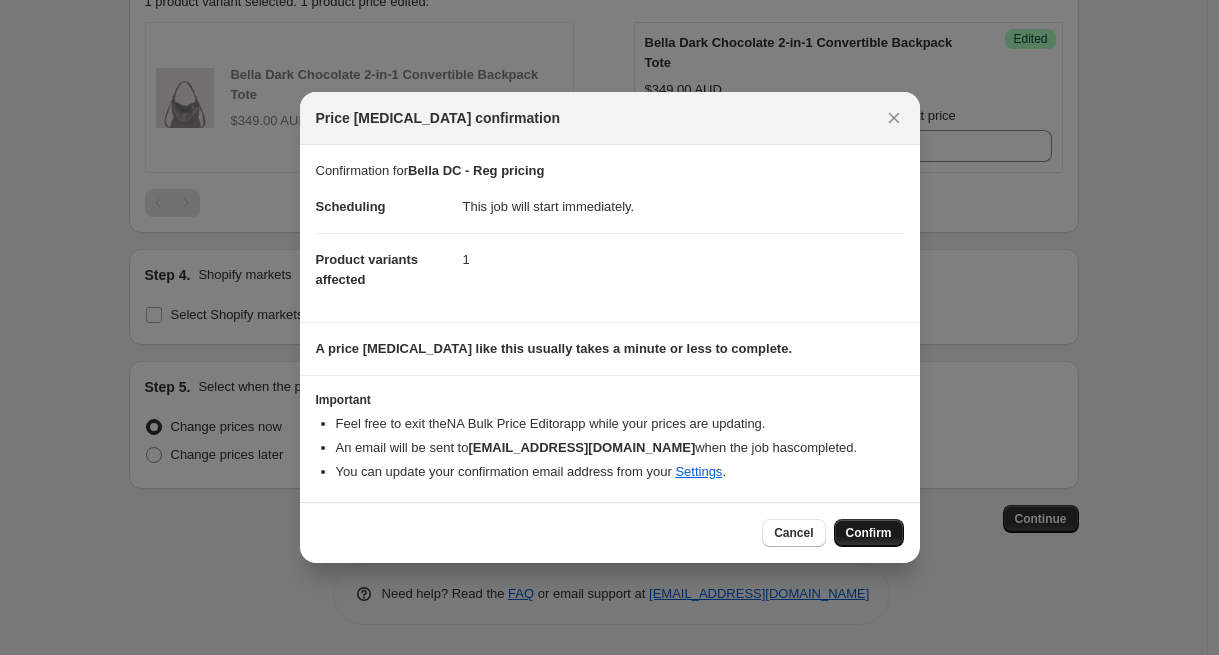 click on "Confirm" at bounding box center [869, 533] 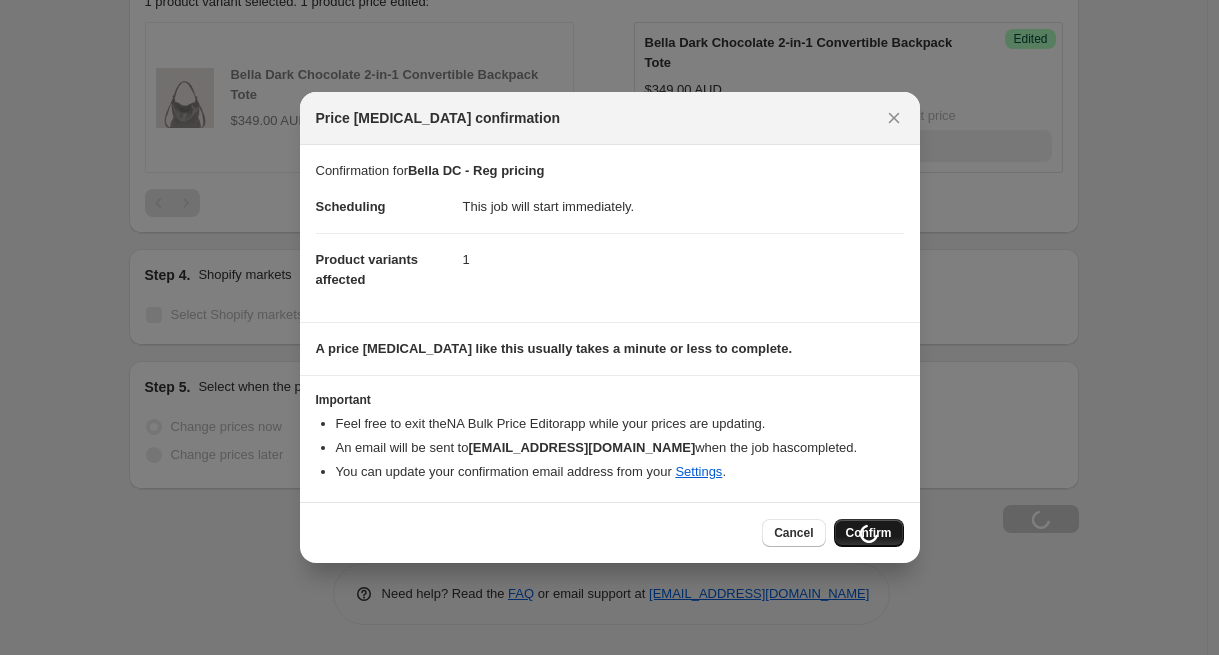 type on "Bella DC - Reg pricing" 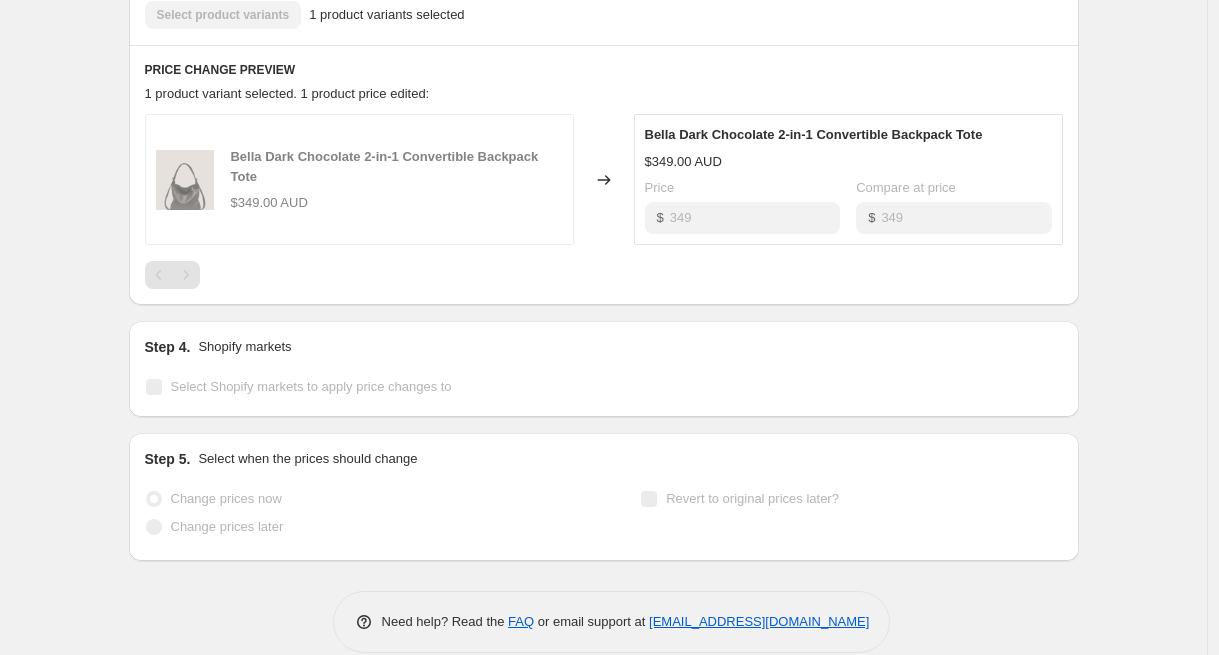 scroll, scrollTop: 0, scrollLeft: 0, axis: both 